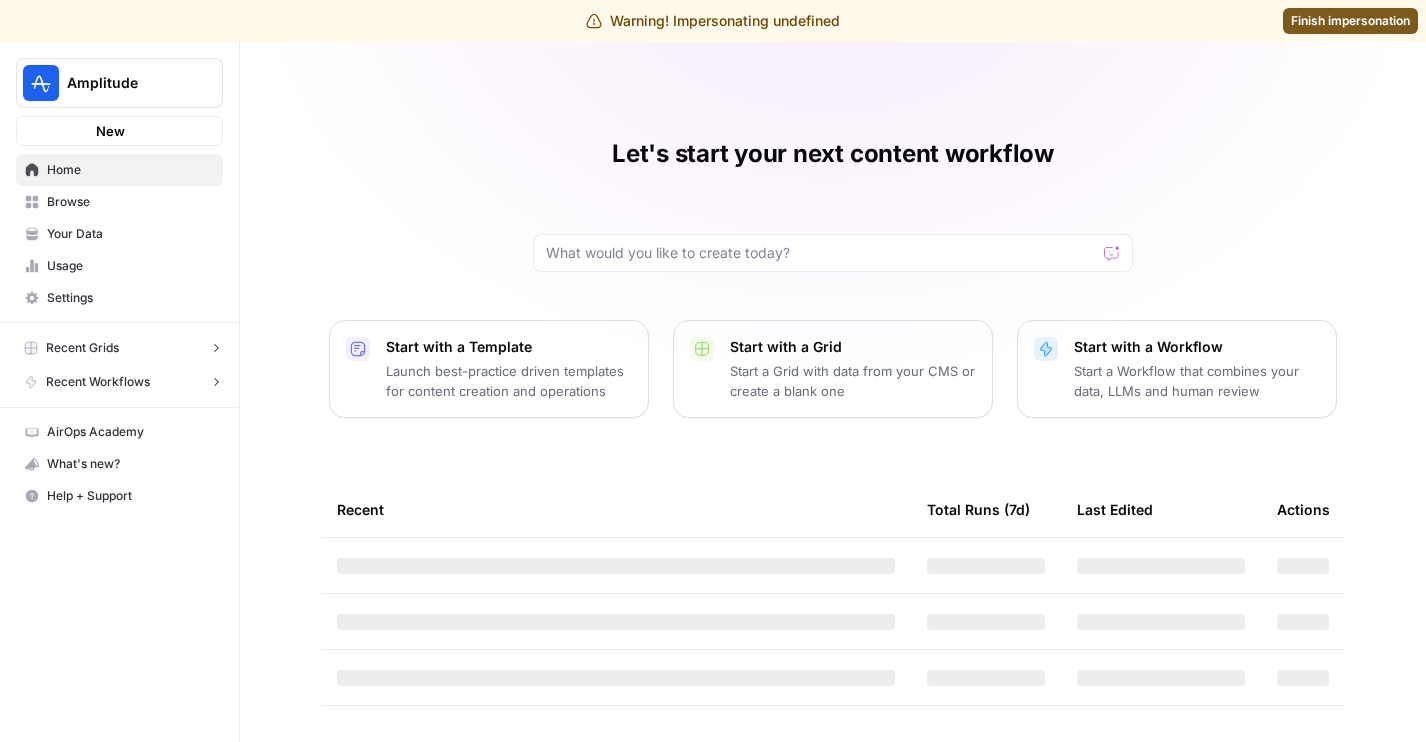 scroll, scrollTop: 0, scrollLeft: 0, axis: both 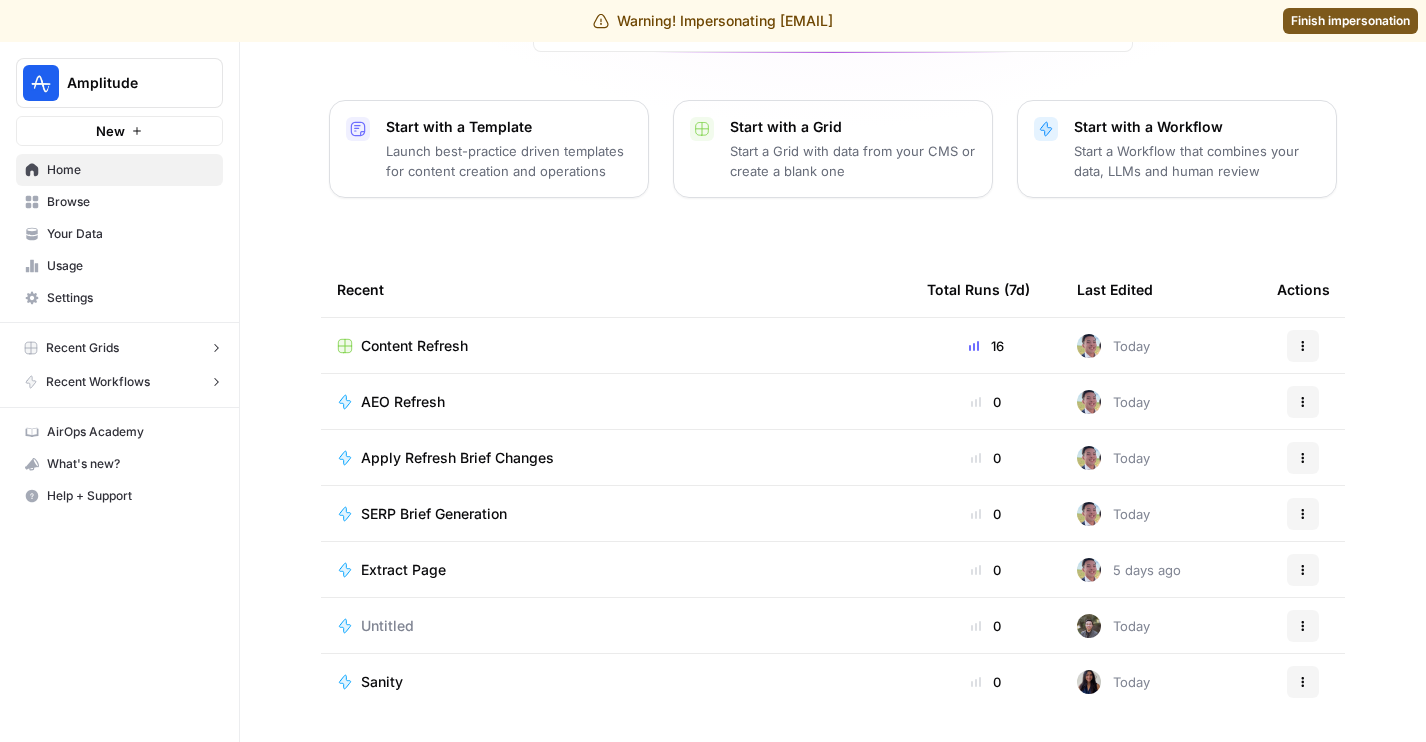 click on "Browse" at bounding box center [130, 202] 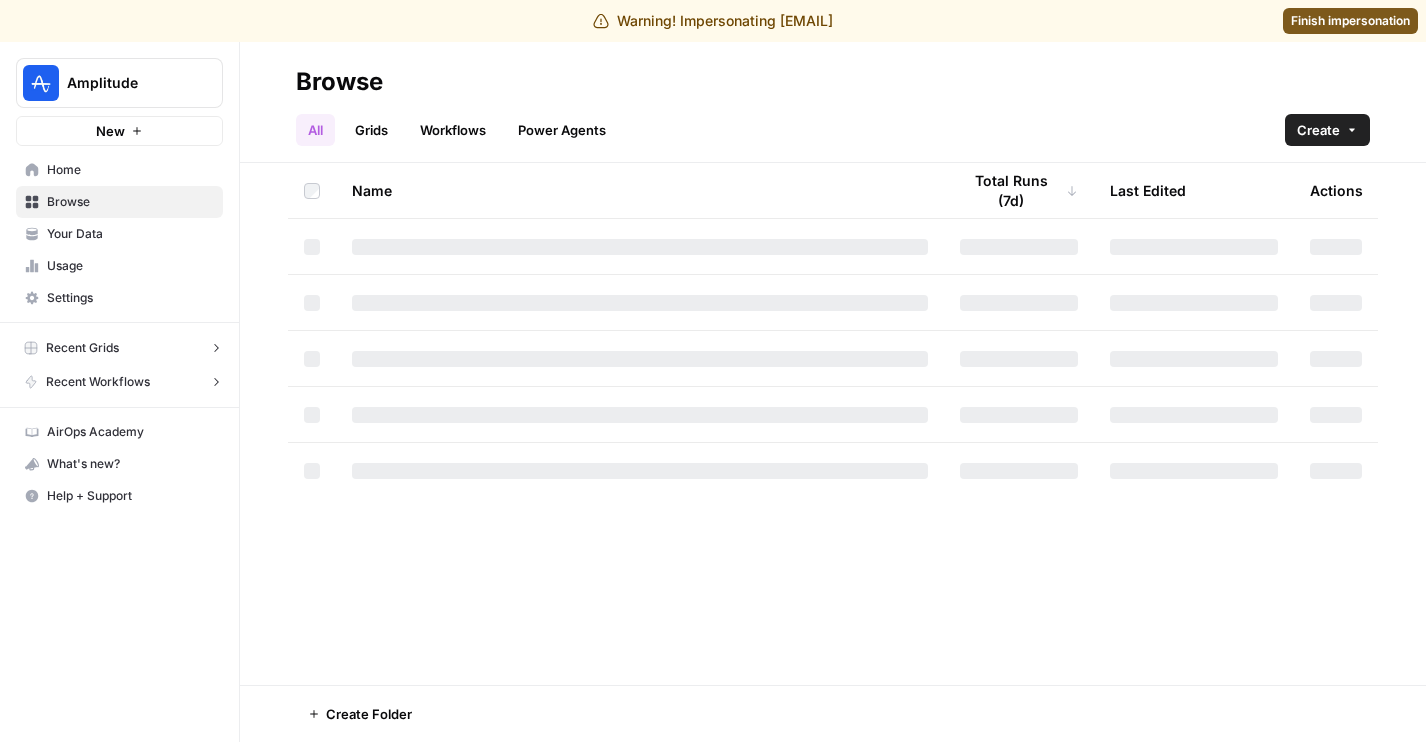 scroll, scrollTop: 0, scrollLeft: 0, axis: both 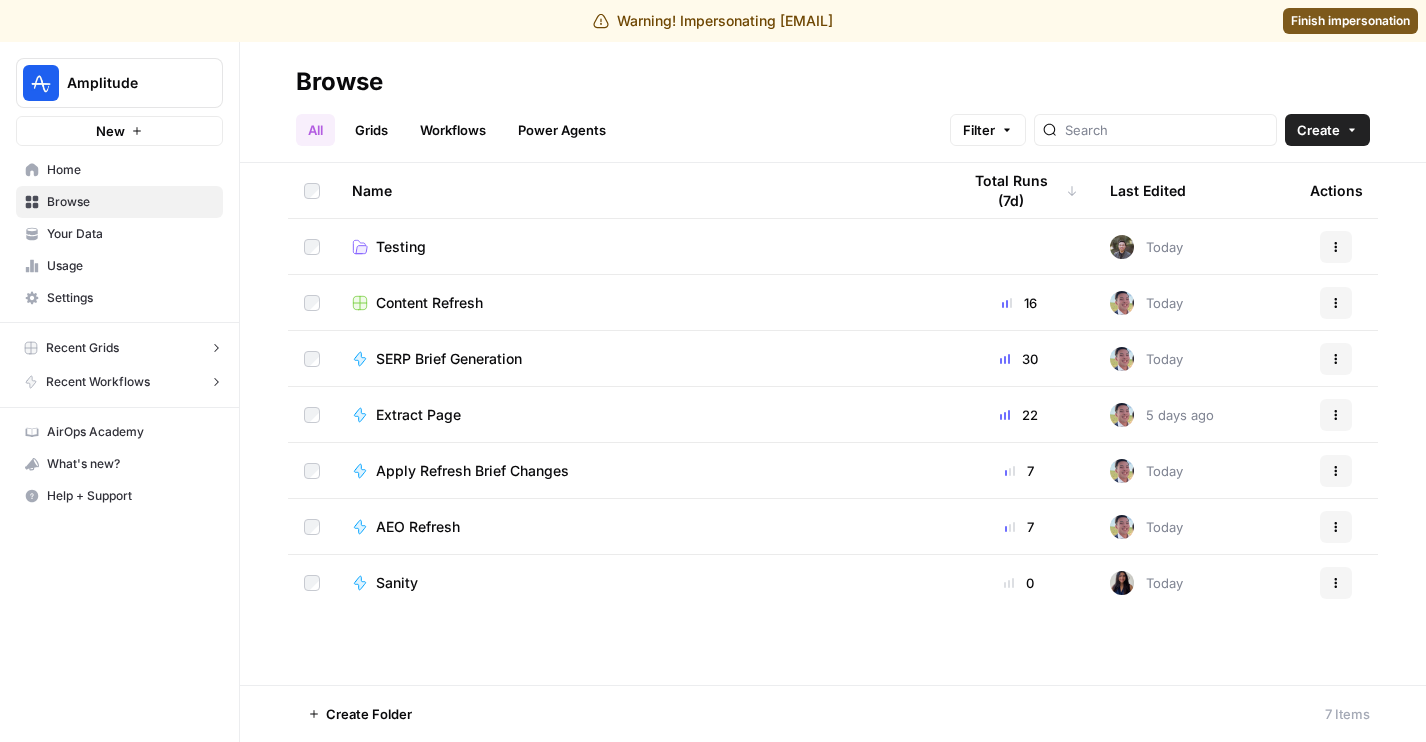 click on "Workflows" at bounding box center [453, 130] 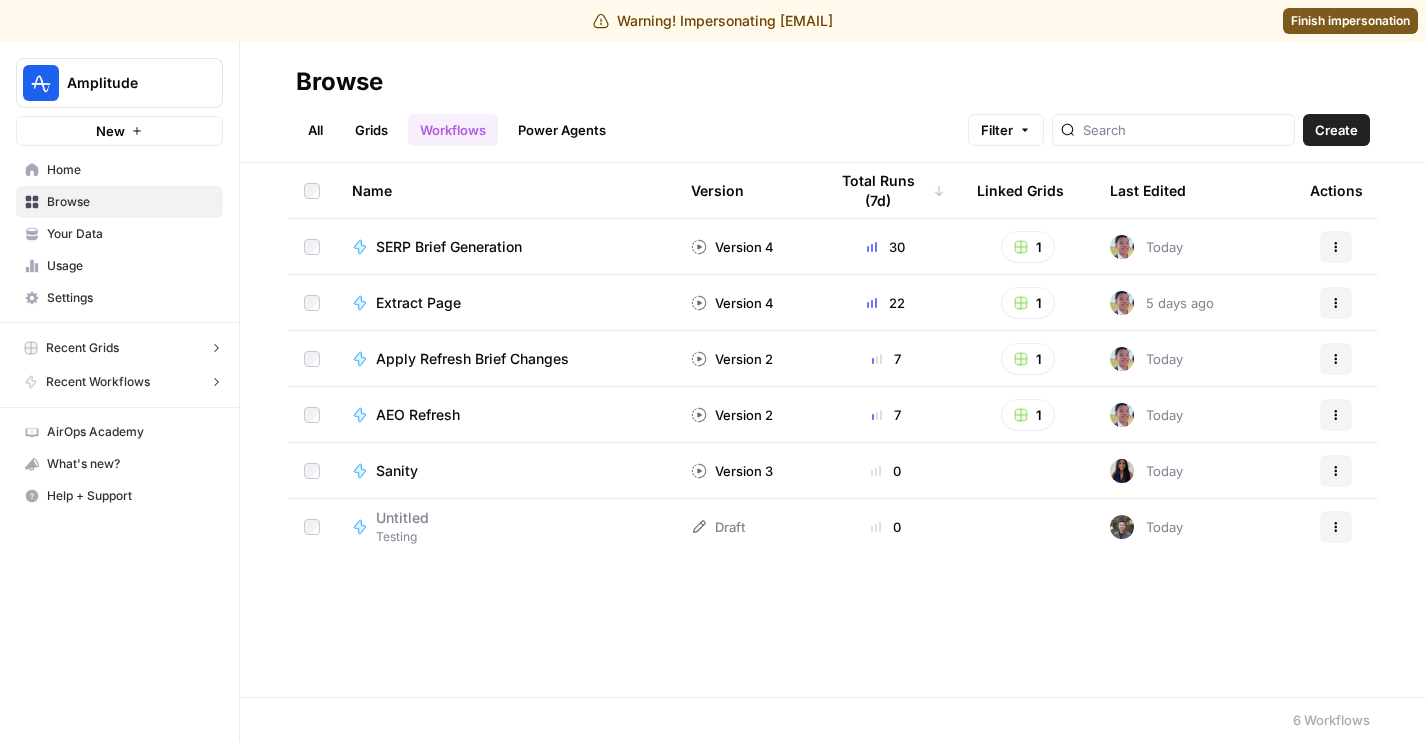 click on "SERP Brief Generation" at bounding box center [449, 247] 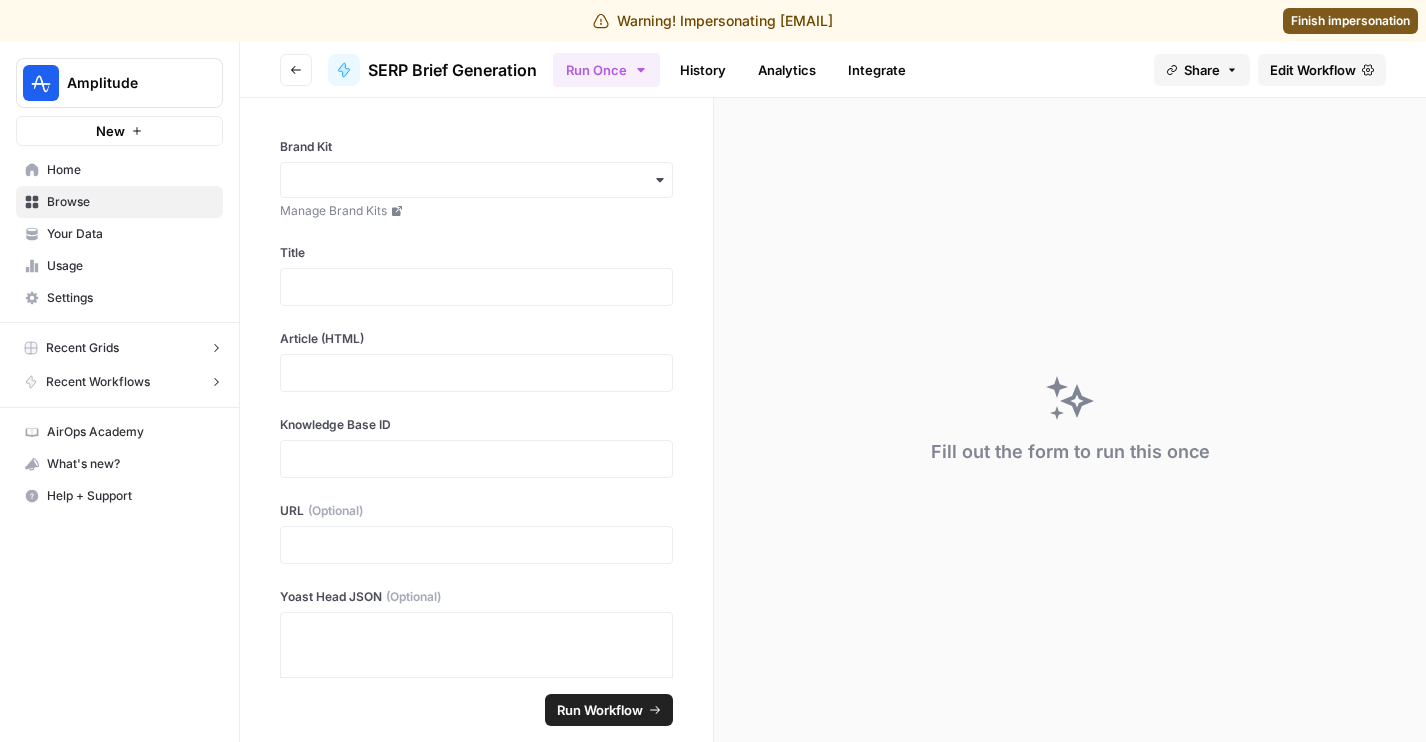click on "Edit Workflow" at bounding box center [1313, 70] 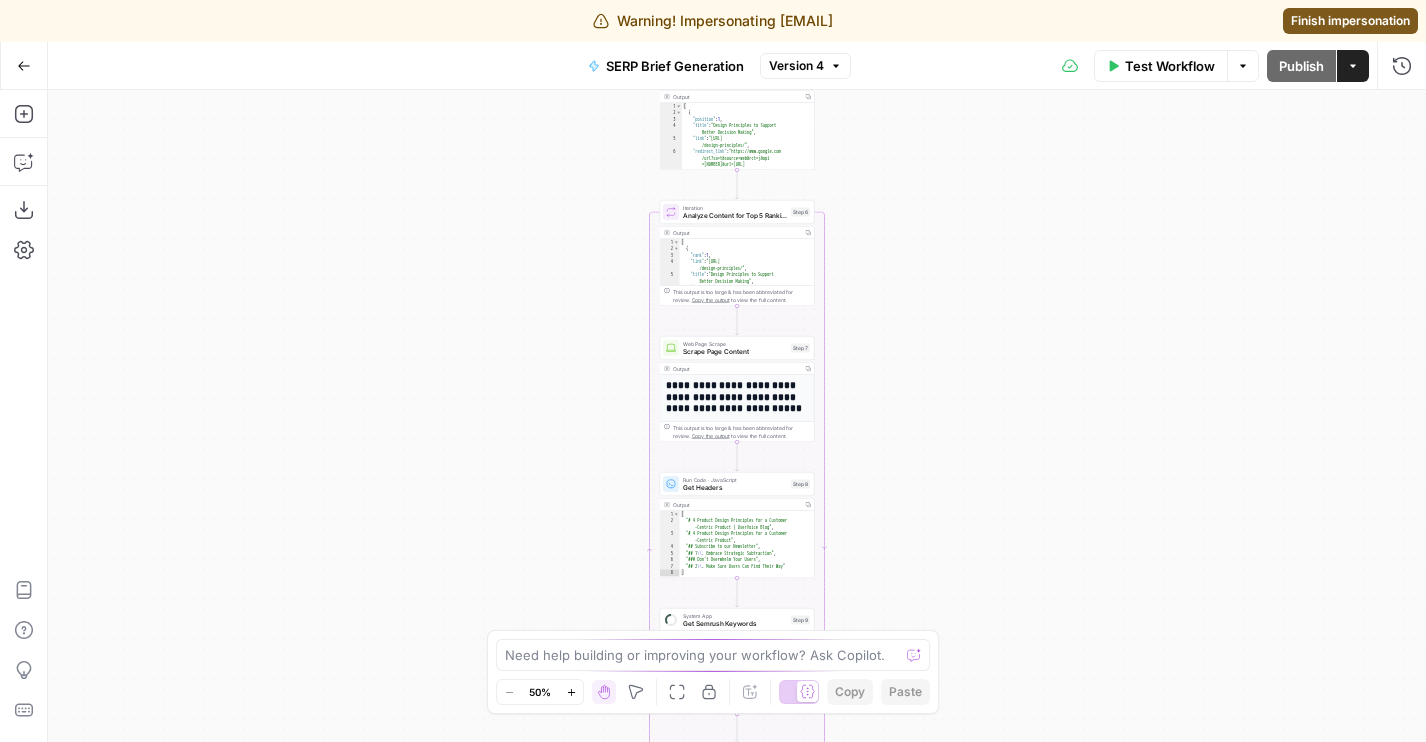 click on "Version 4" at bounding box center (805, 66) 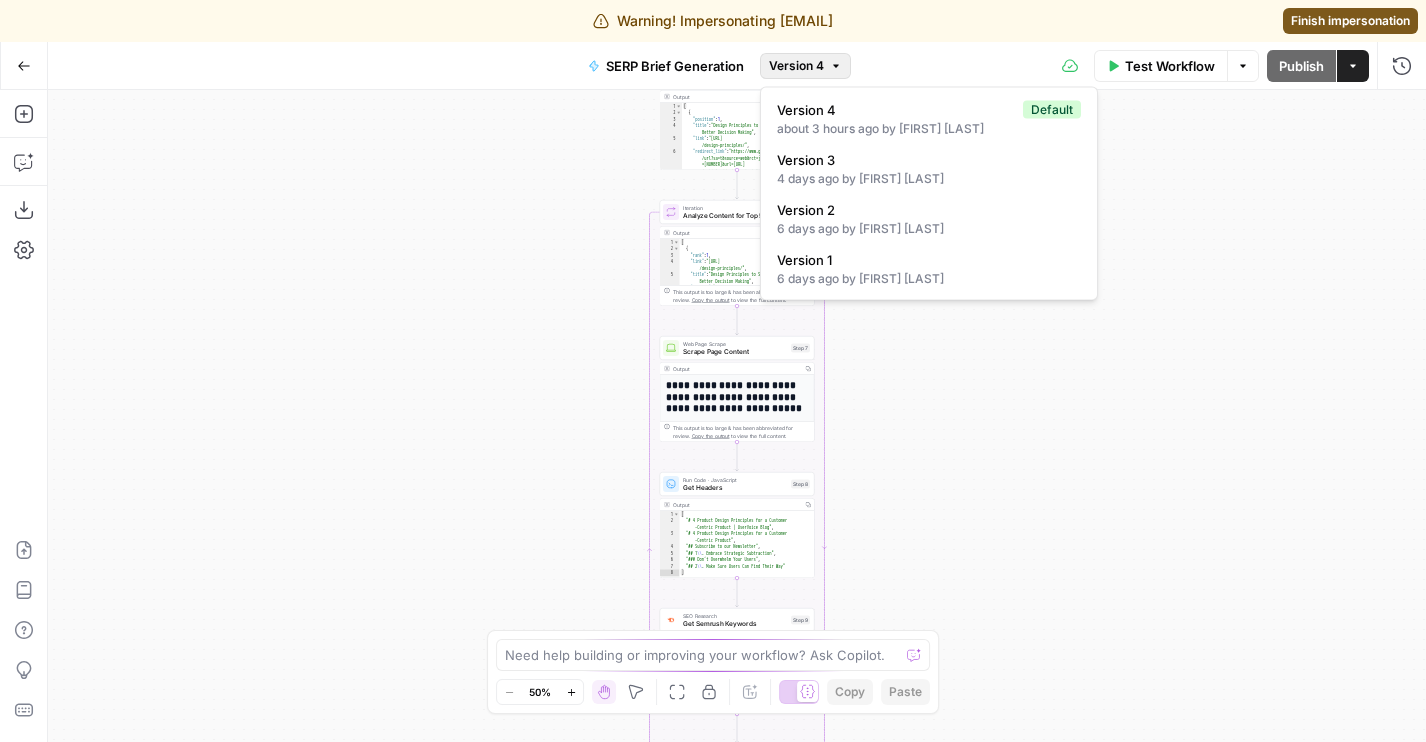 click on "Test Workflow Options Publish Actions Run History" at bounding box center (1139, 65) 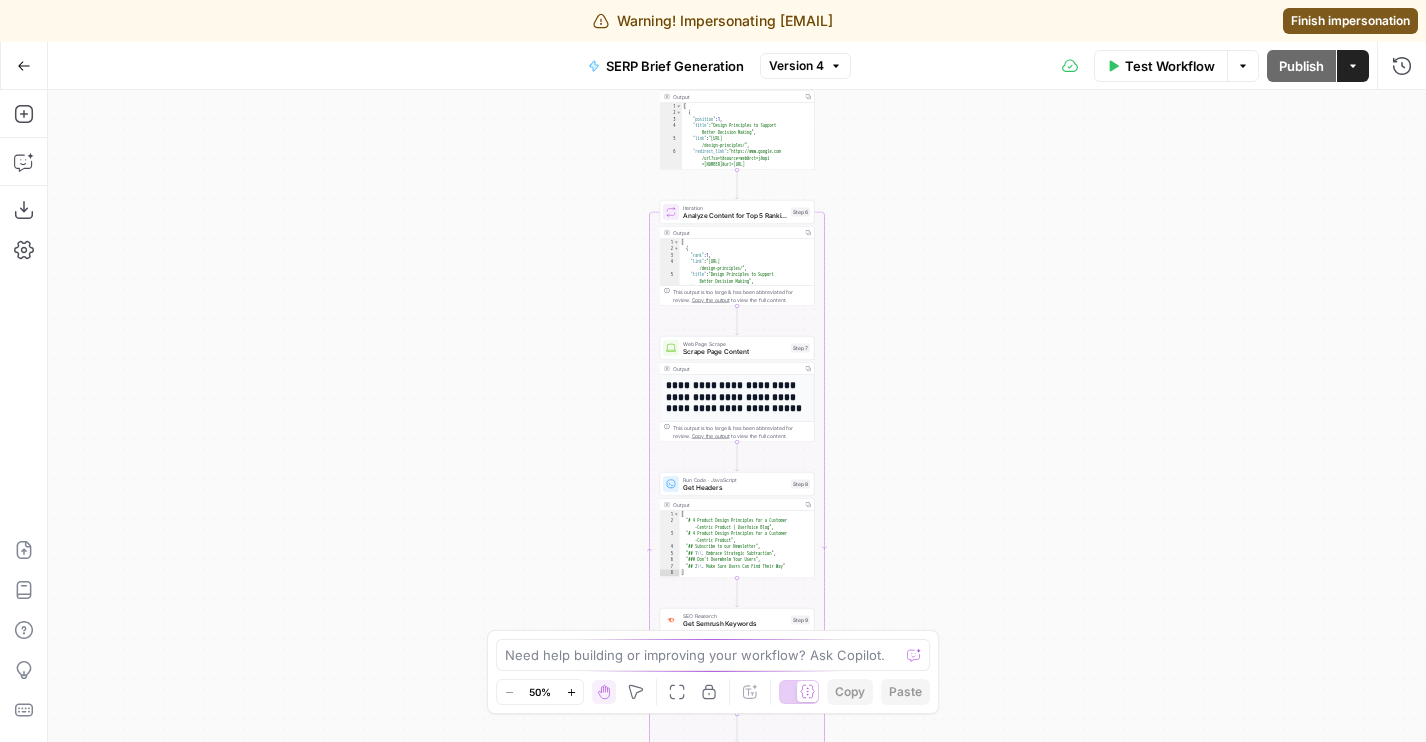 click on "Version 4" at bounding box center (796, 66) 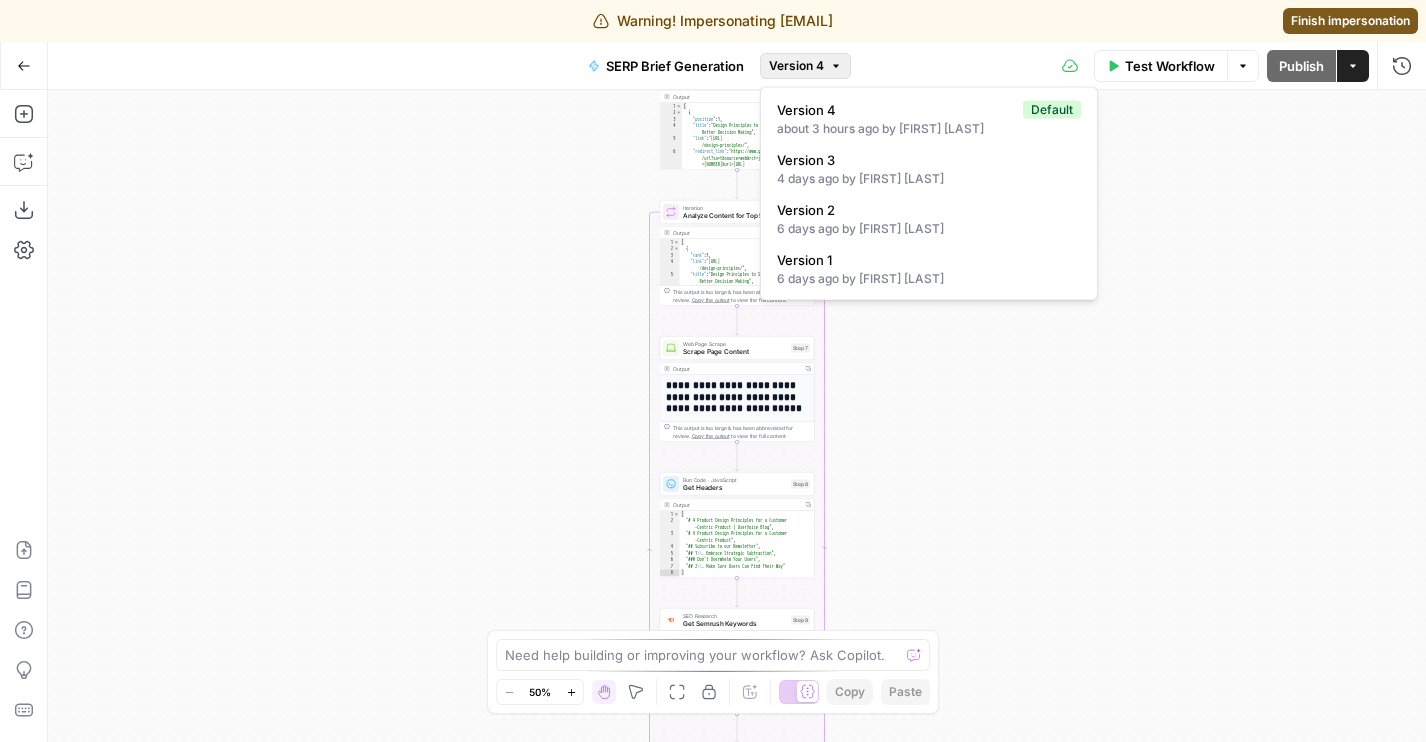 click on "Go Back SERP Brief Generation Version 4 Test Workflow Options Publish Actions Run History" at bounding box center (713, 65) 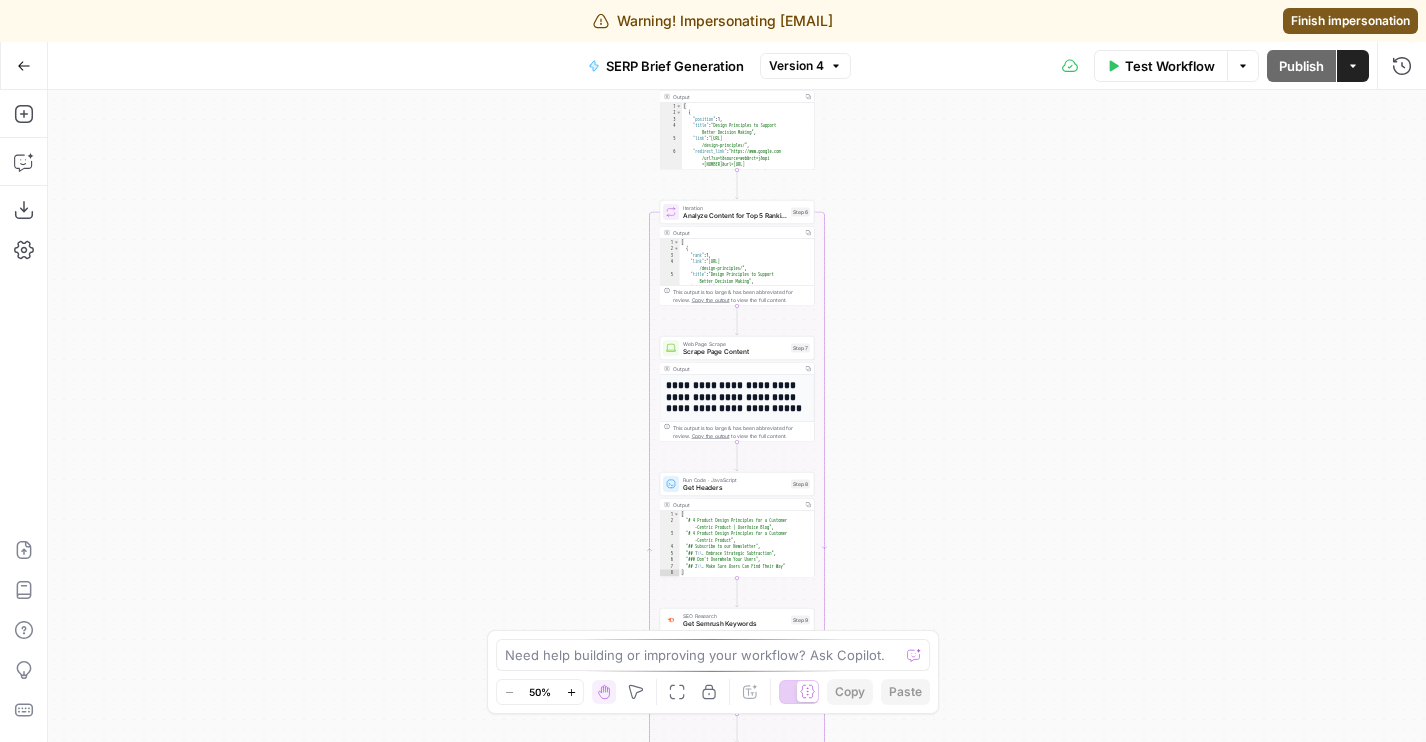 click 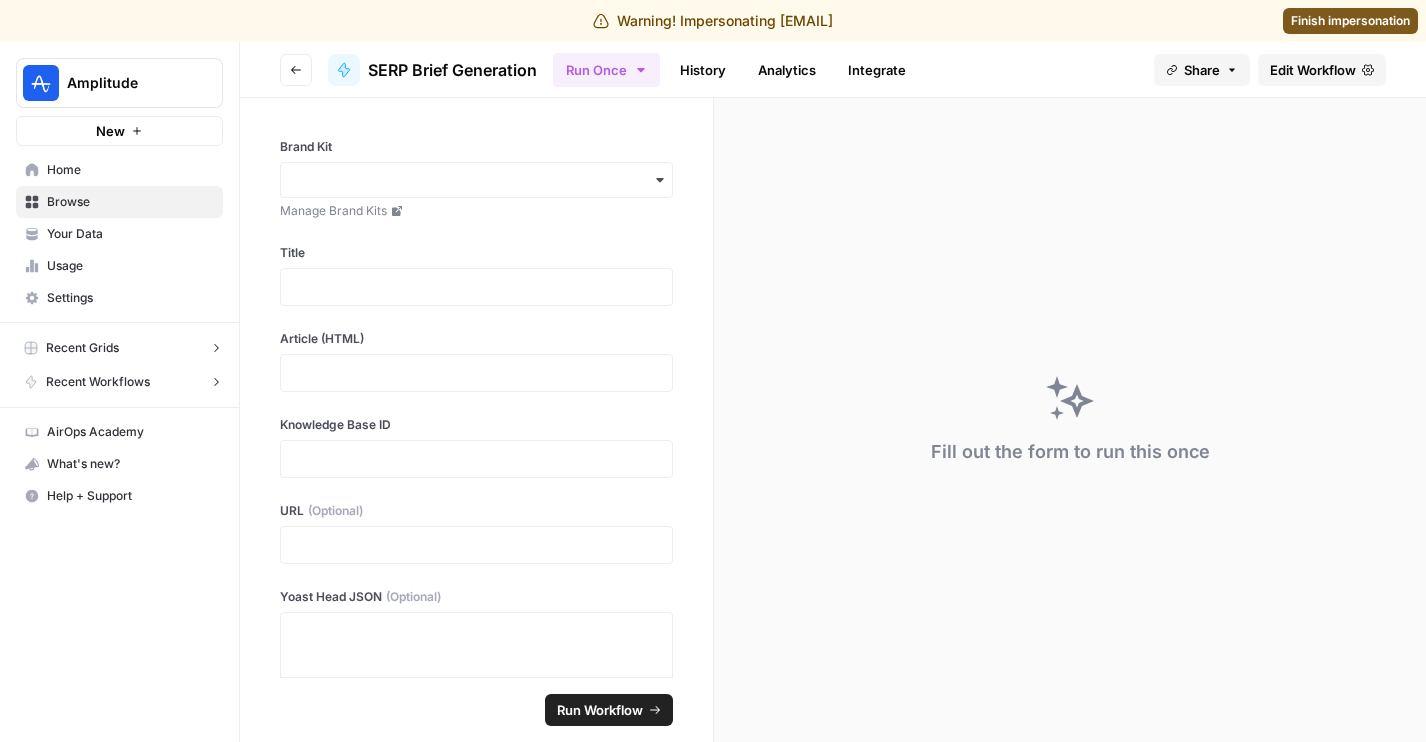 click on "Go back" at bounding box center [296, 70] 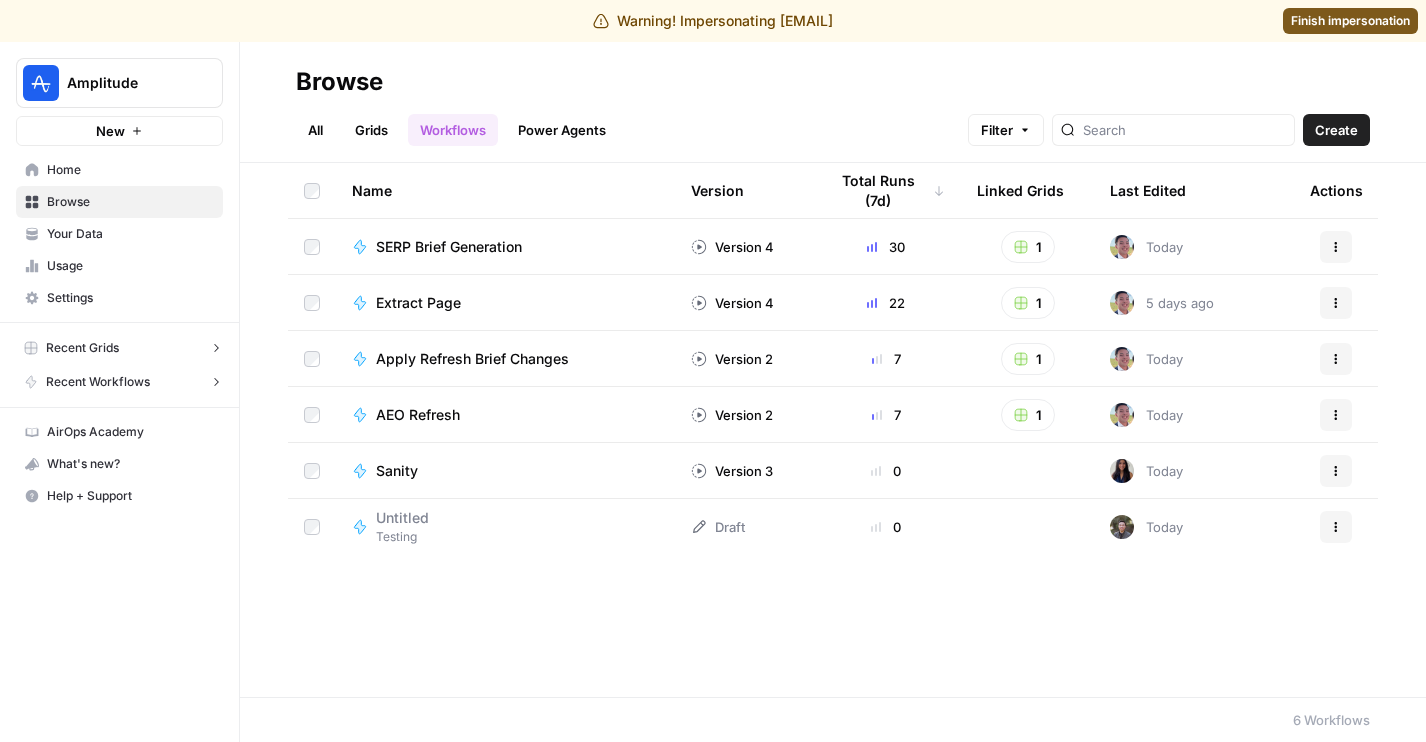 click on "Extract Page" at bounding box center [418, 303] 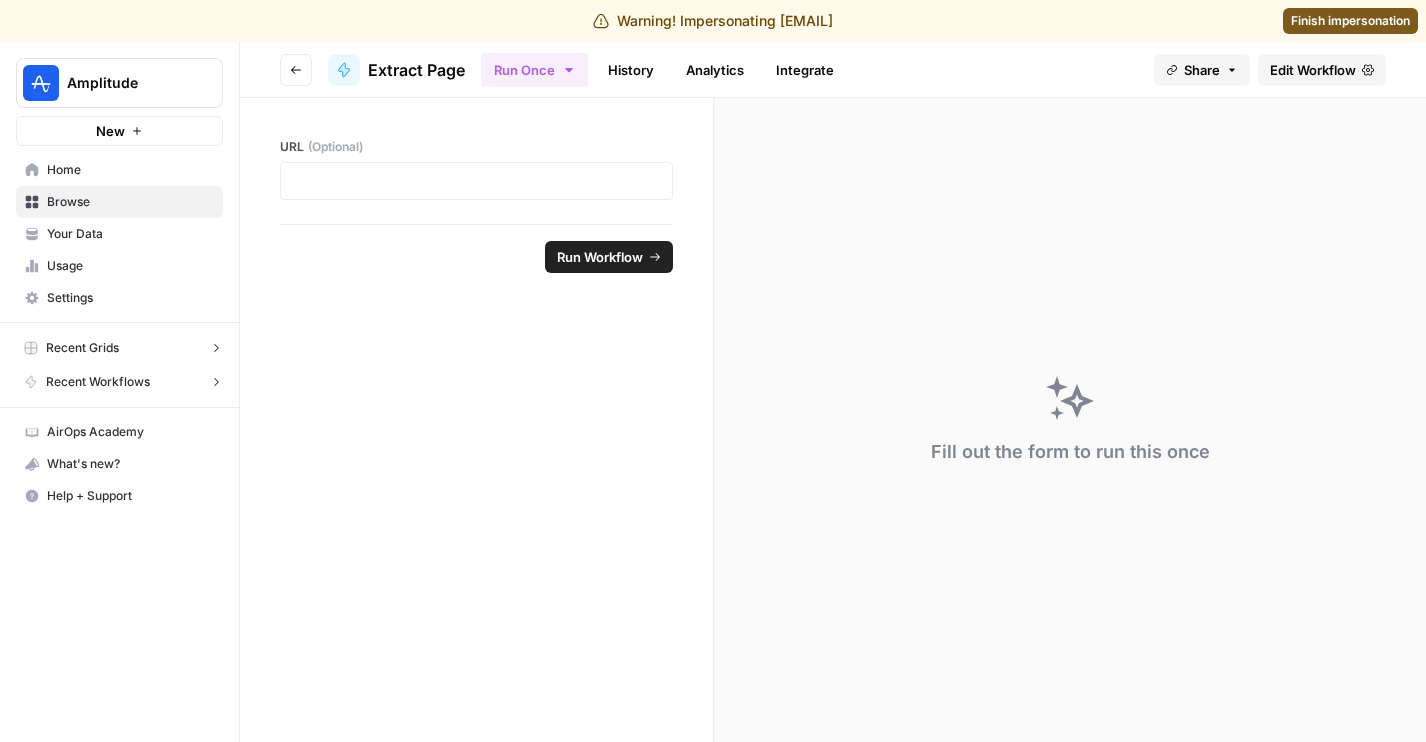 click on "Edit Workflow" at bounding box center [1313, 70] 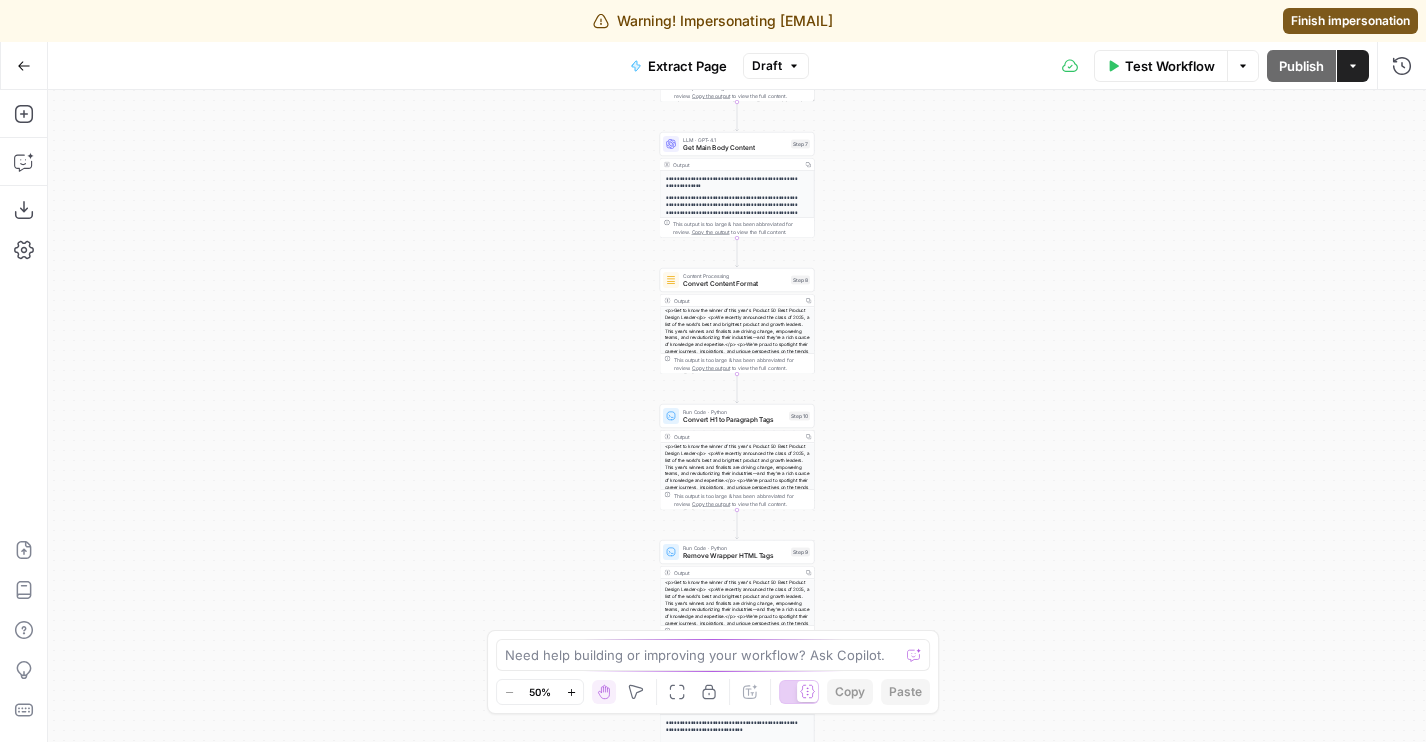 click on "Draft" at bounding box center [767, 66] 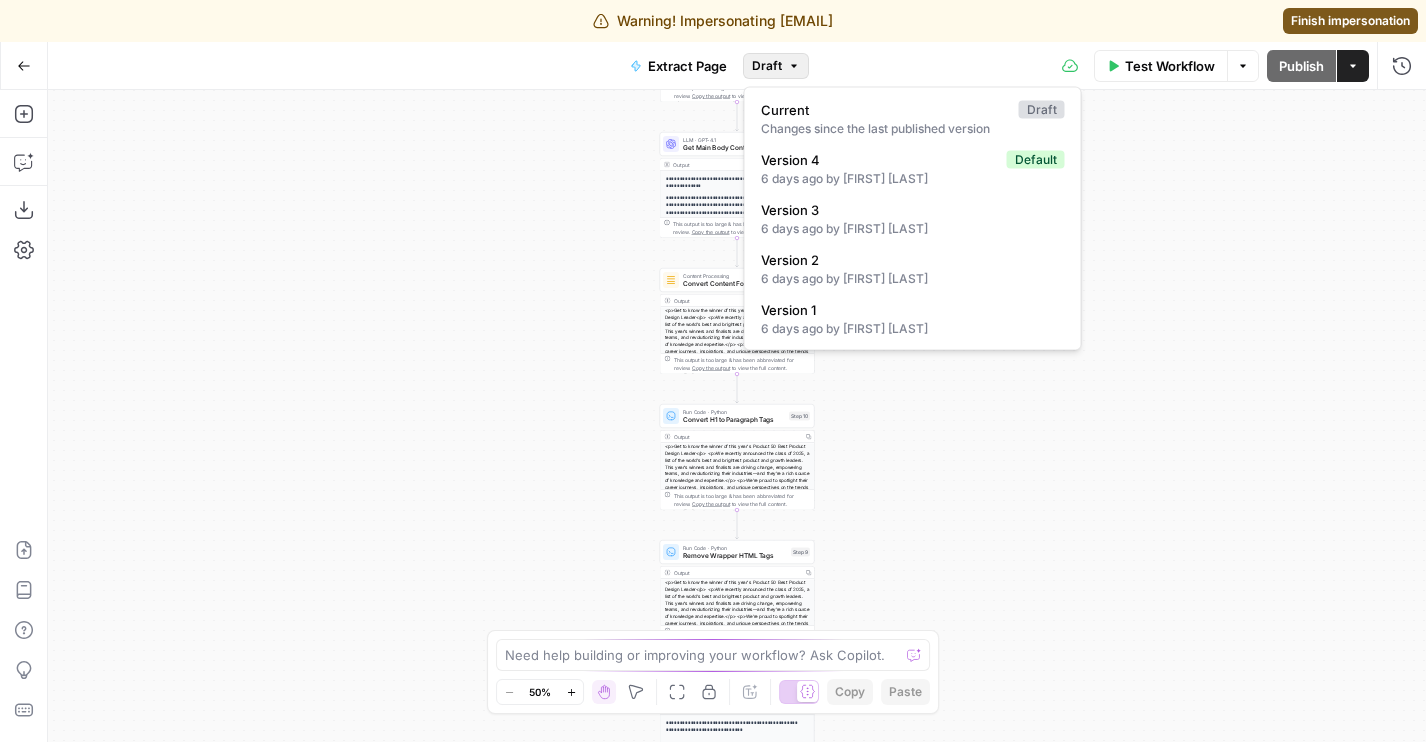 click on "Go Back Extract Page Draft Test Workflow Options Publish Actions Run History" at bounding box center [713, 65] 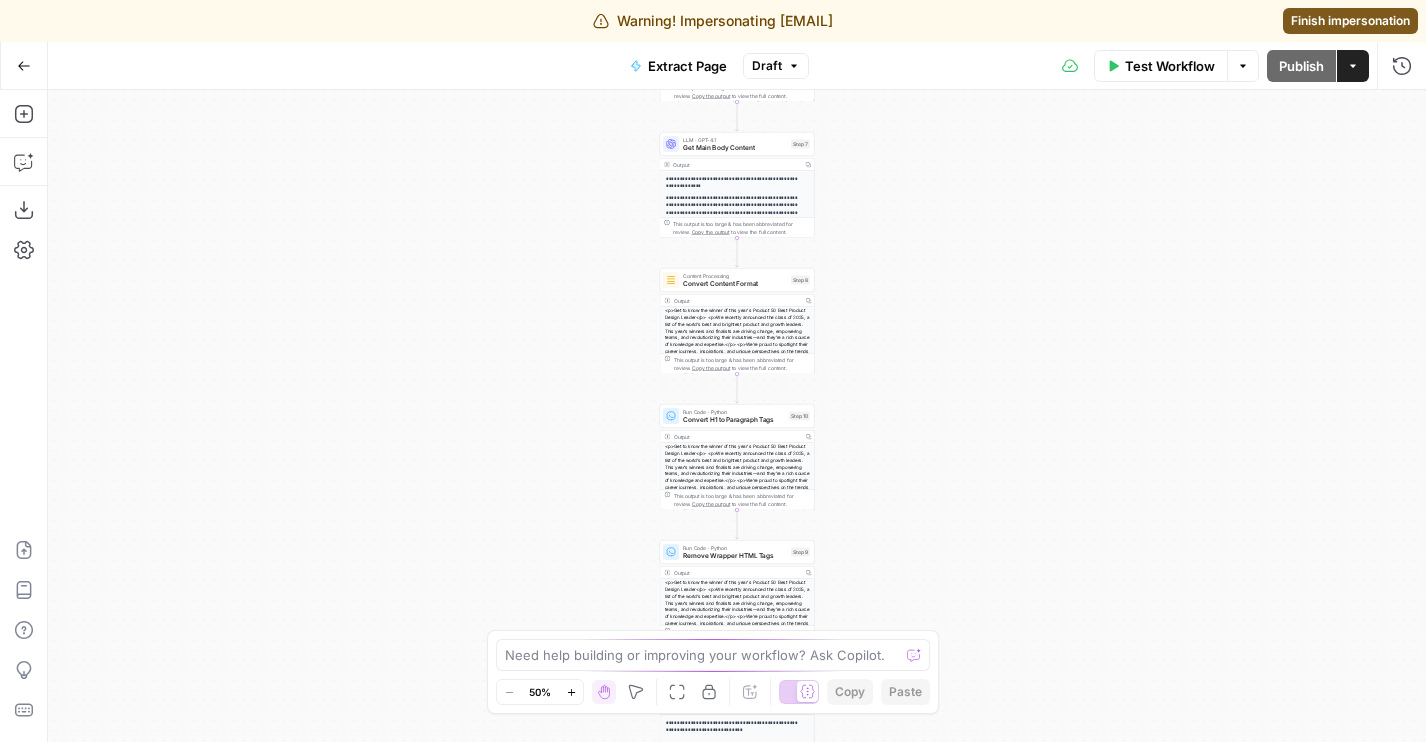 click on "Go Back" at bounding box center [24, 66] 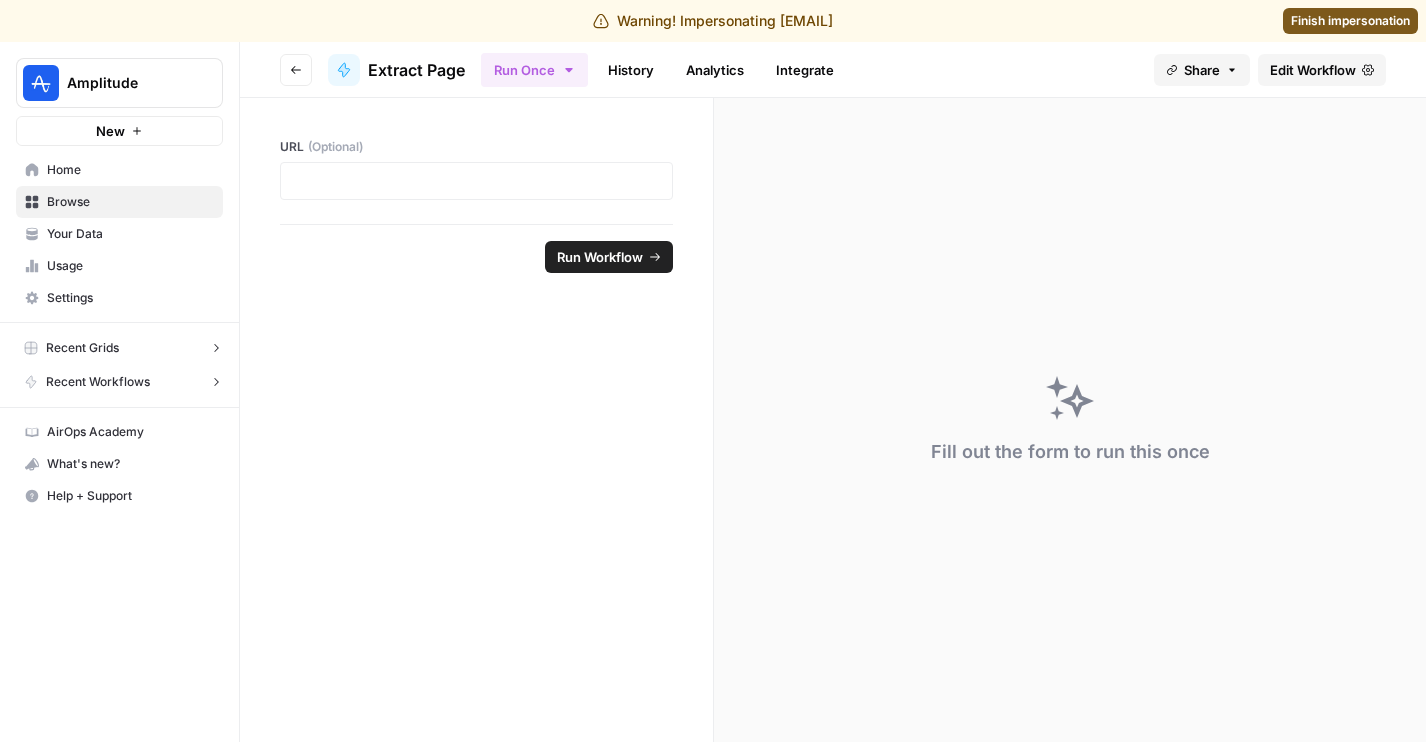 click on "Go back" at bounding box center [296, 70] 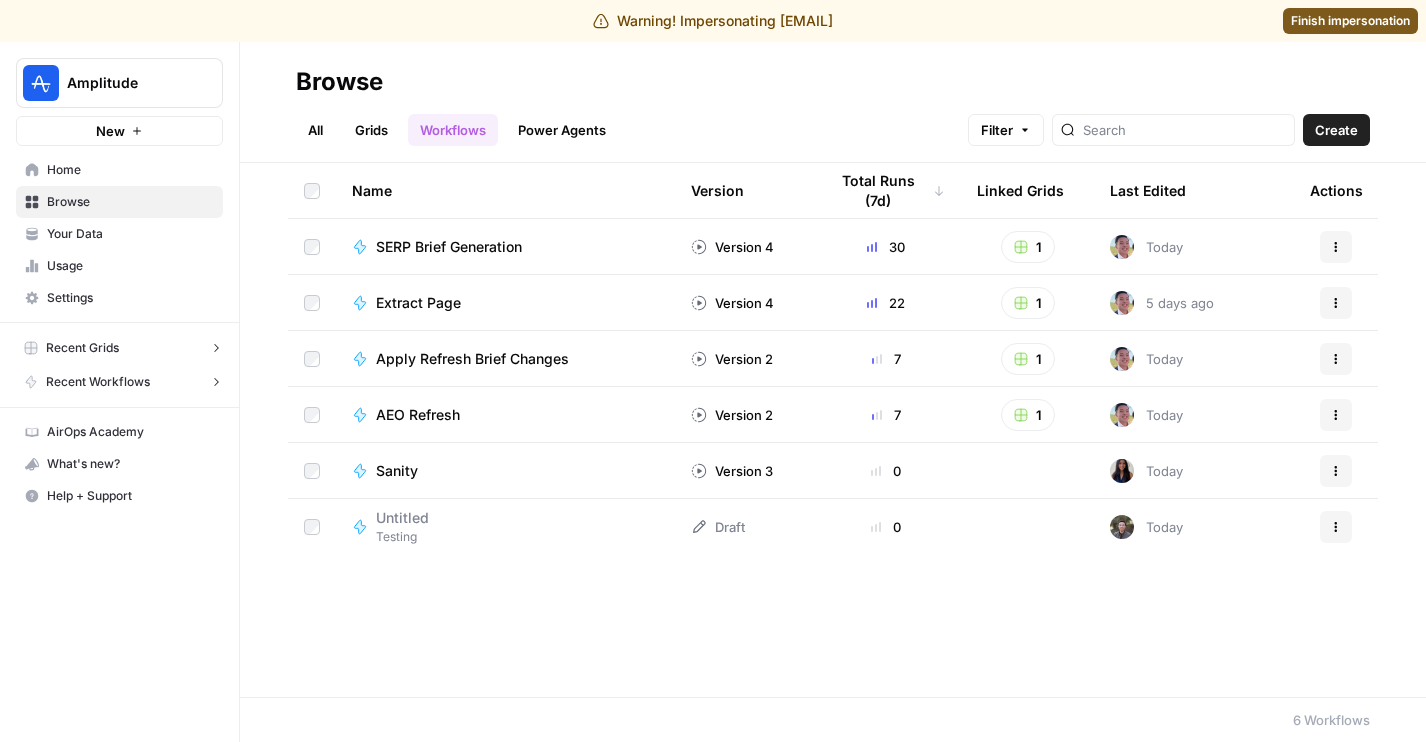 click on "Apply Refresh Brief Changes" at bounding box center (472, 359) 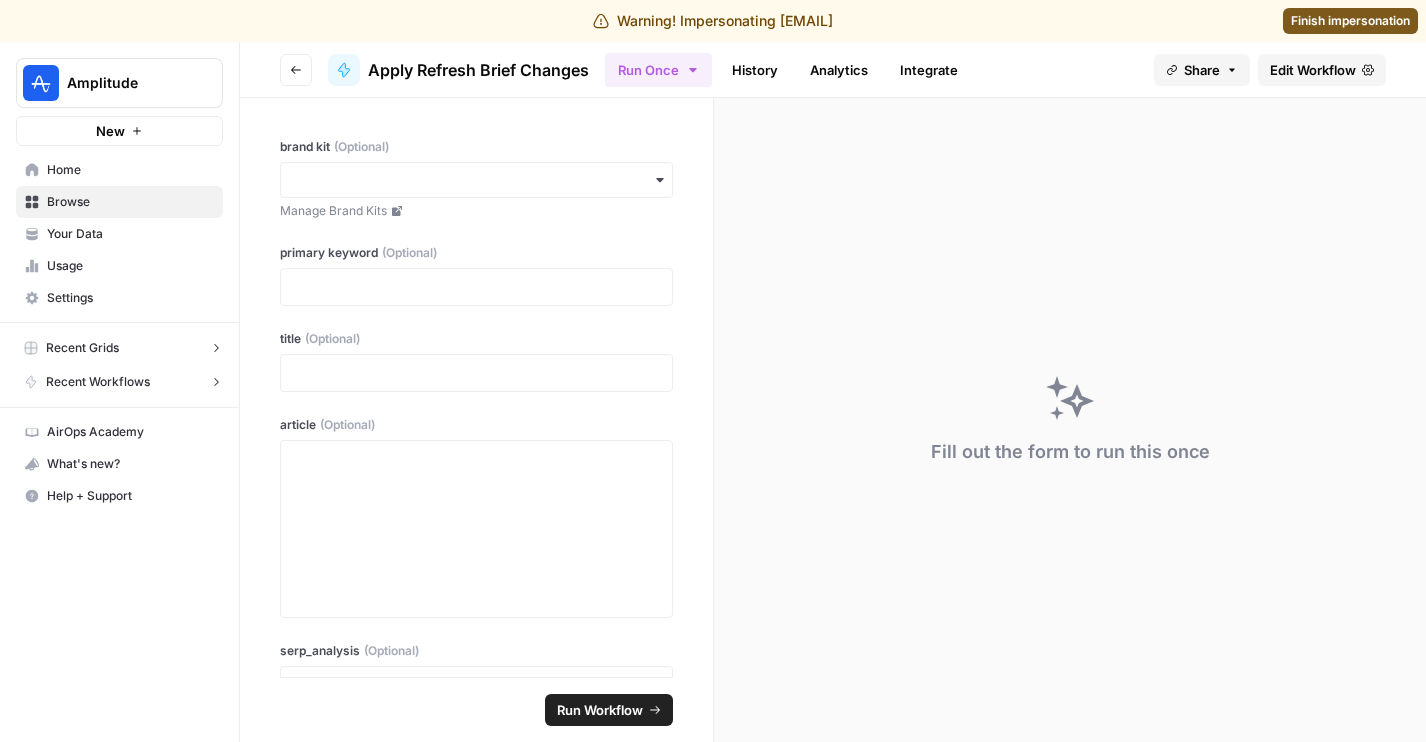 click on "Edit Workflow" at bounding box center (1313, 70) 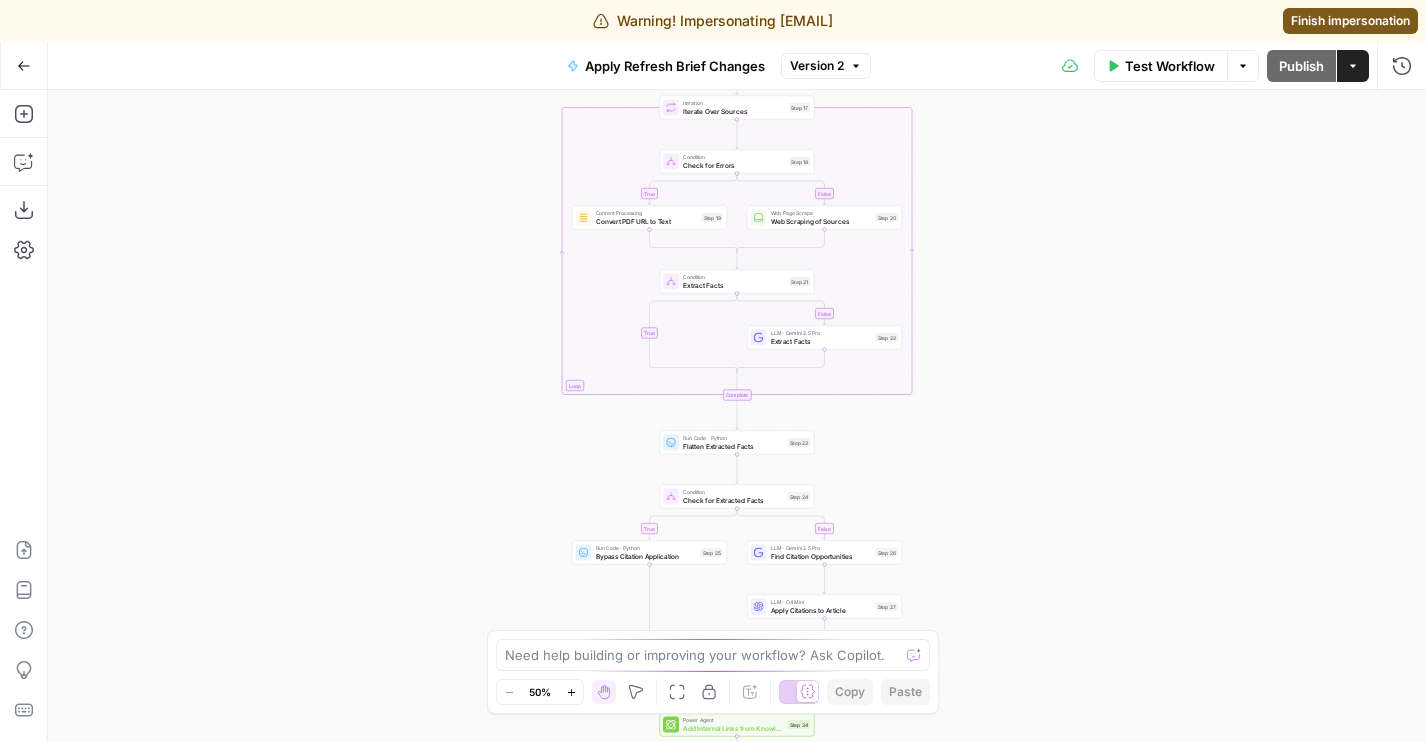 click on "Version 2" at bounding box center [817, 66] 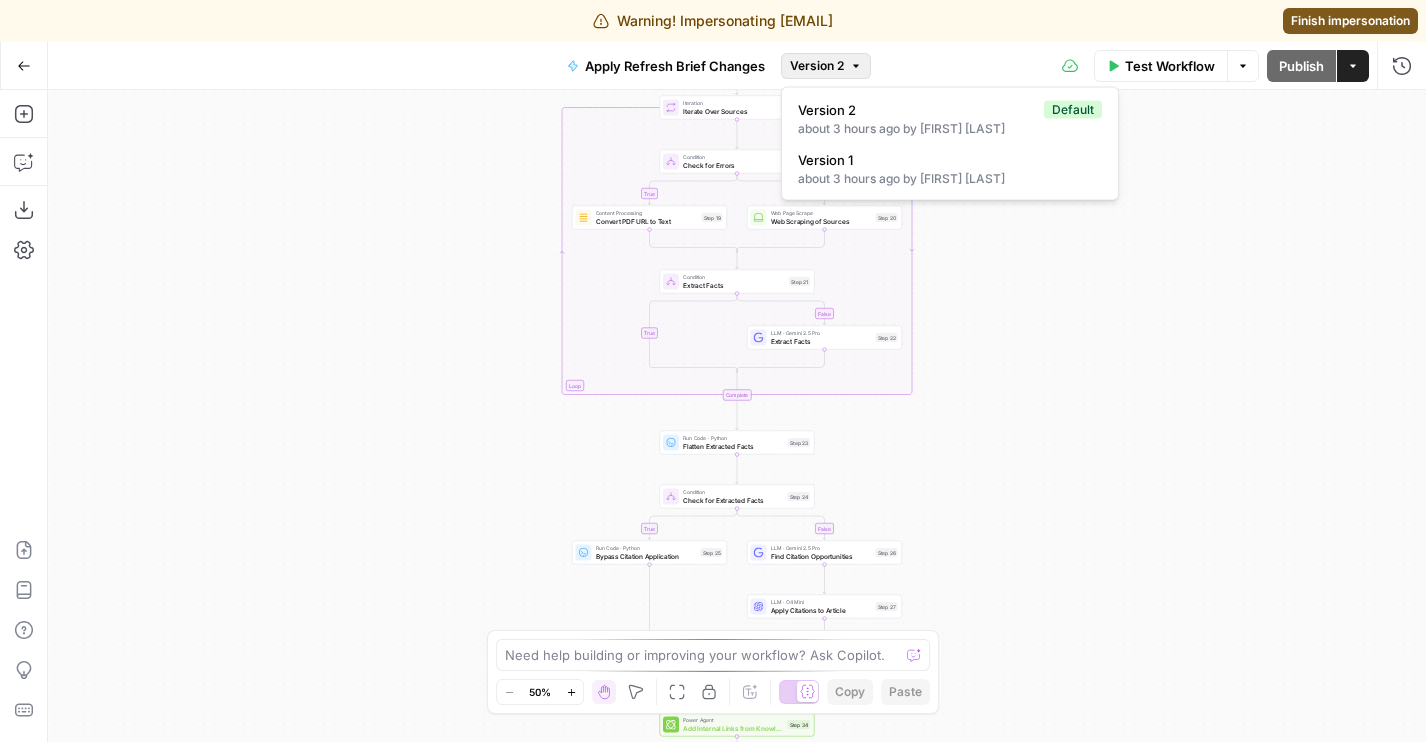 click 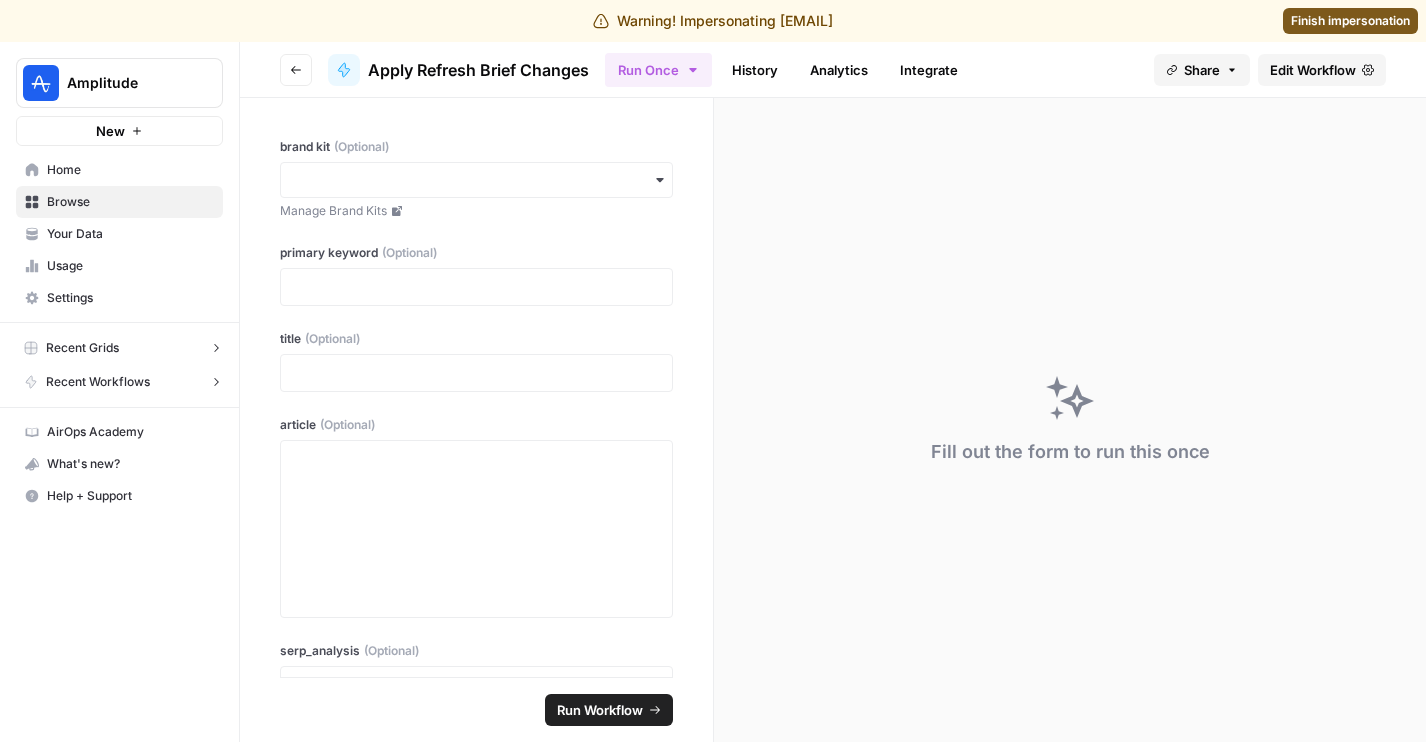 click on "Go back" at bounding box center (296, 70) 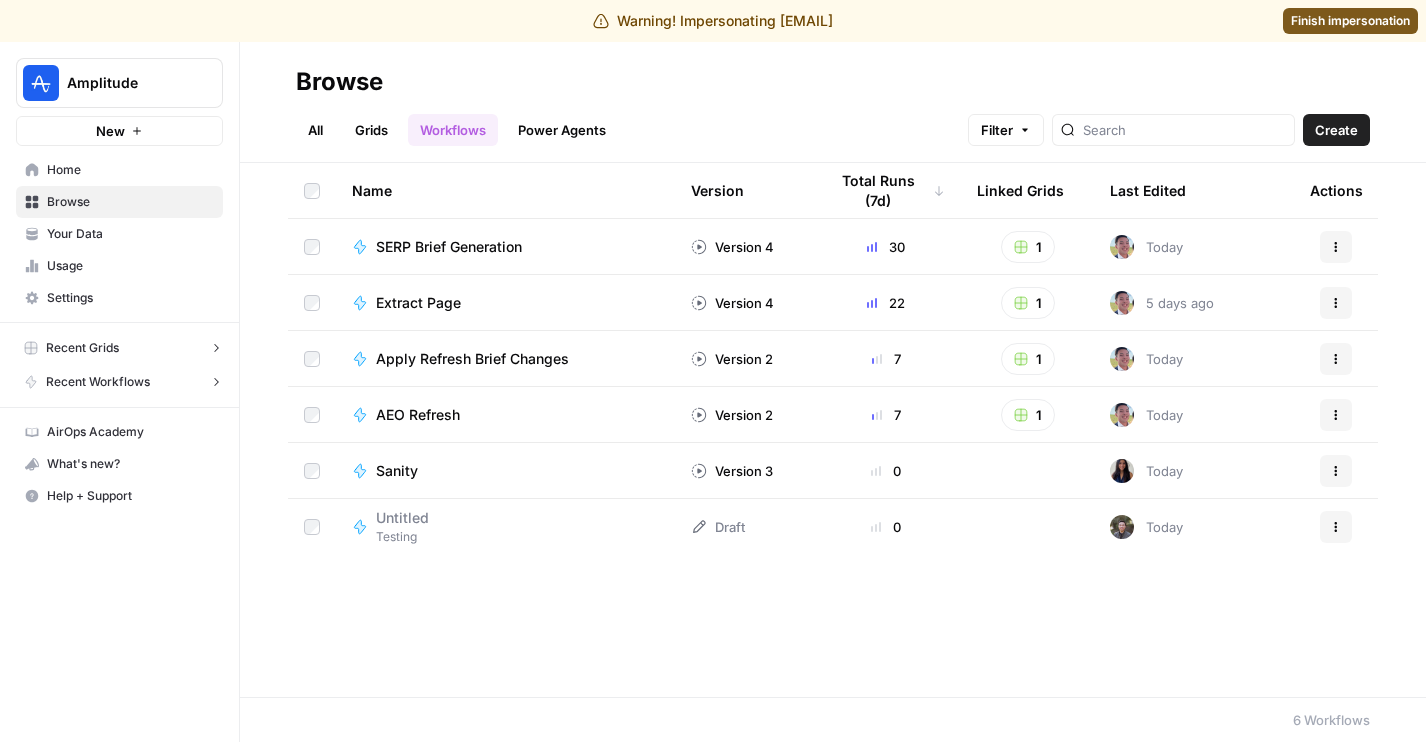 click on "Grids" at bounding box center [371, 130] 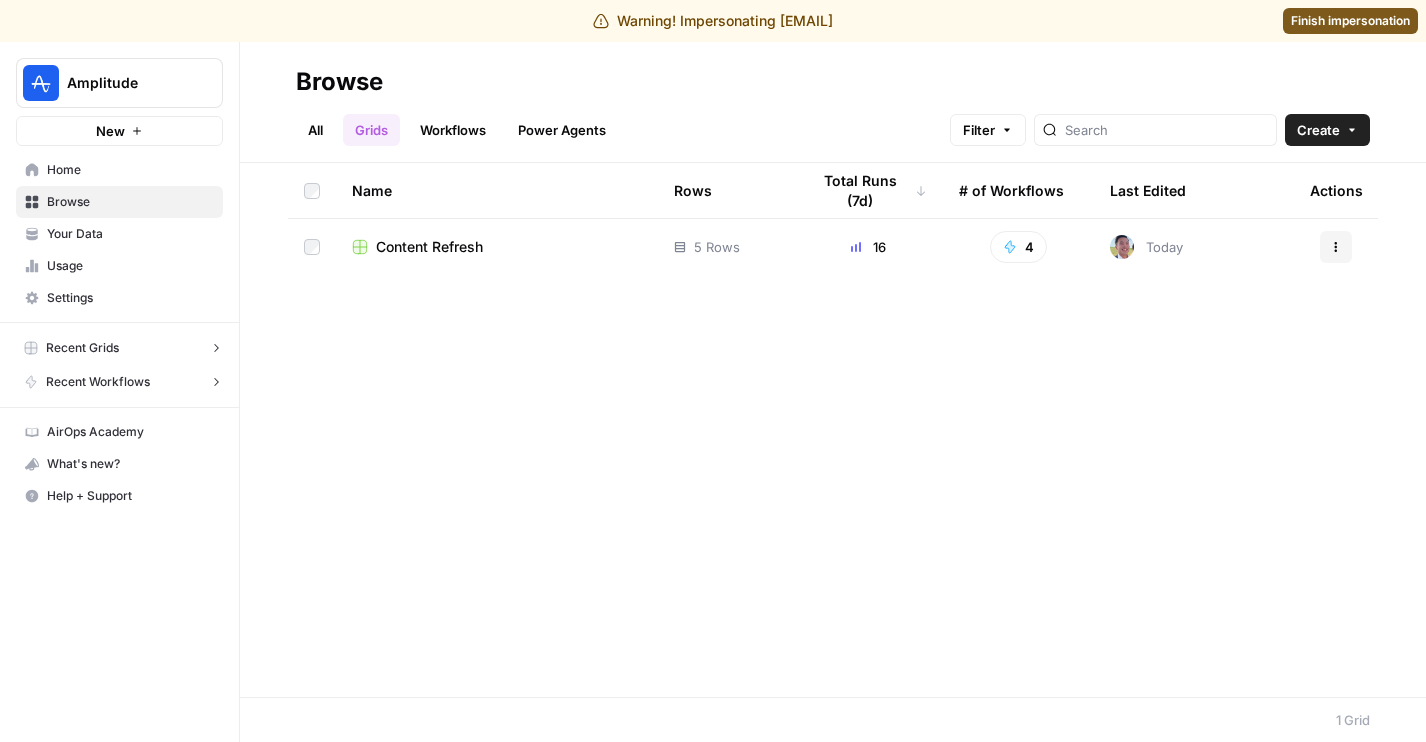 click on "Content Refresh" at bounding box center (429, 247) 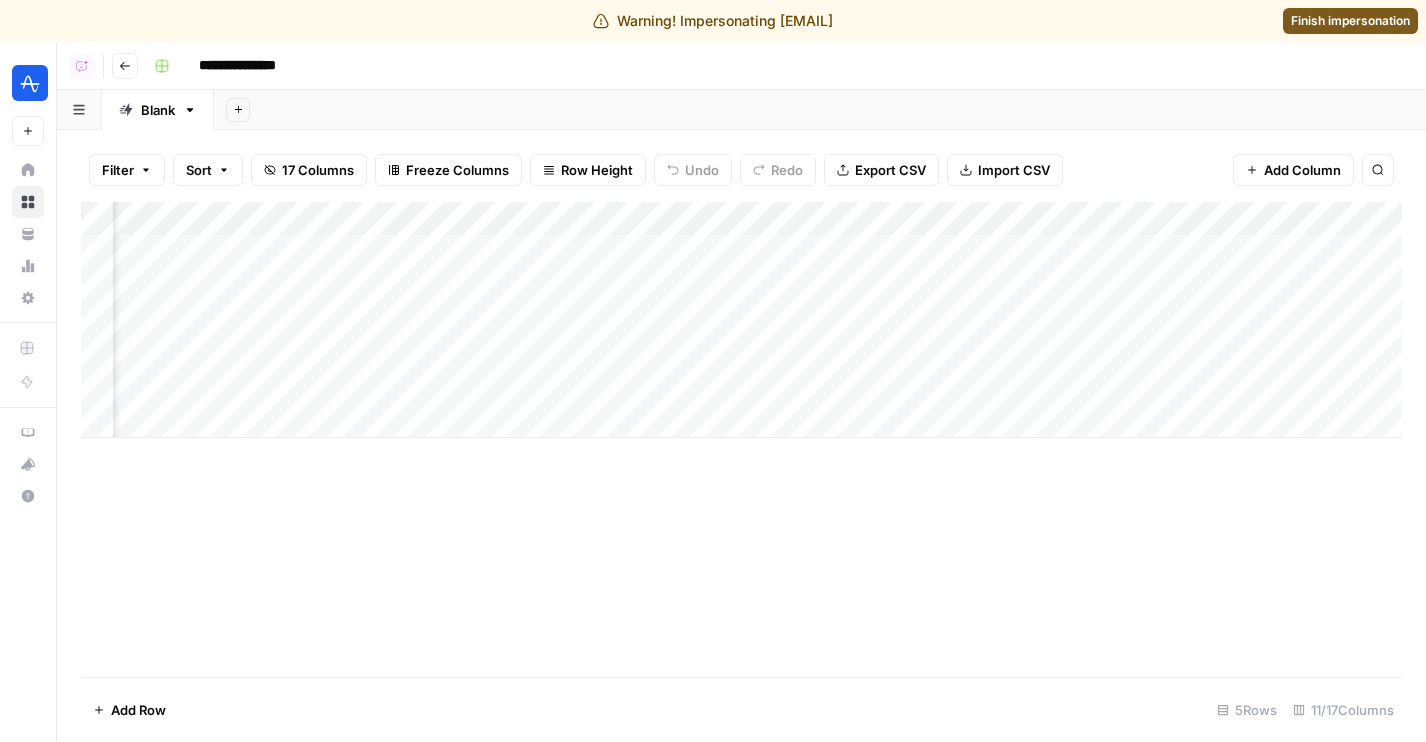 scroll, scrollTop: 0, scrollLeft: 736, axis: horizontal 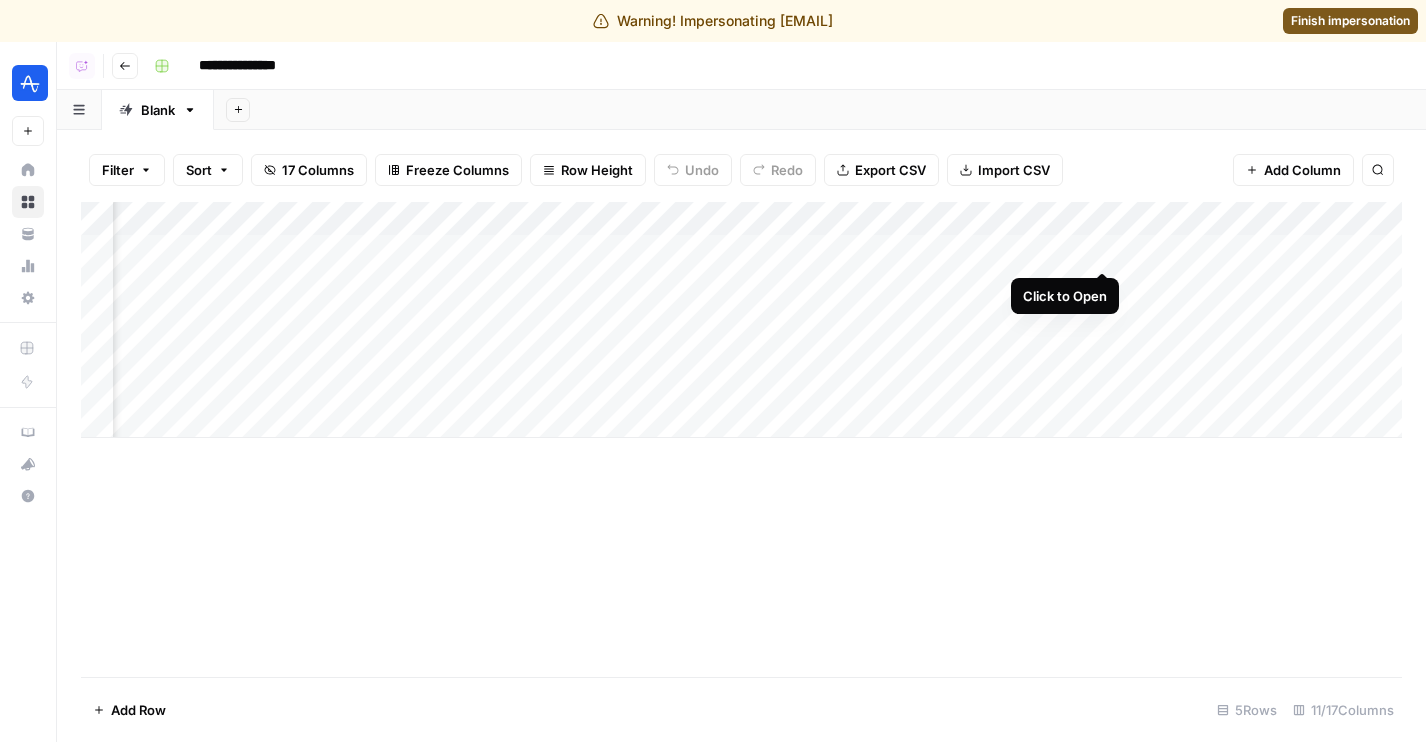 click on "Add Column" at bounding box center (741, 320) 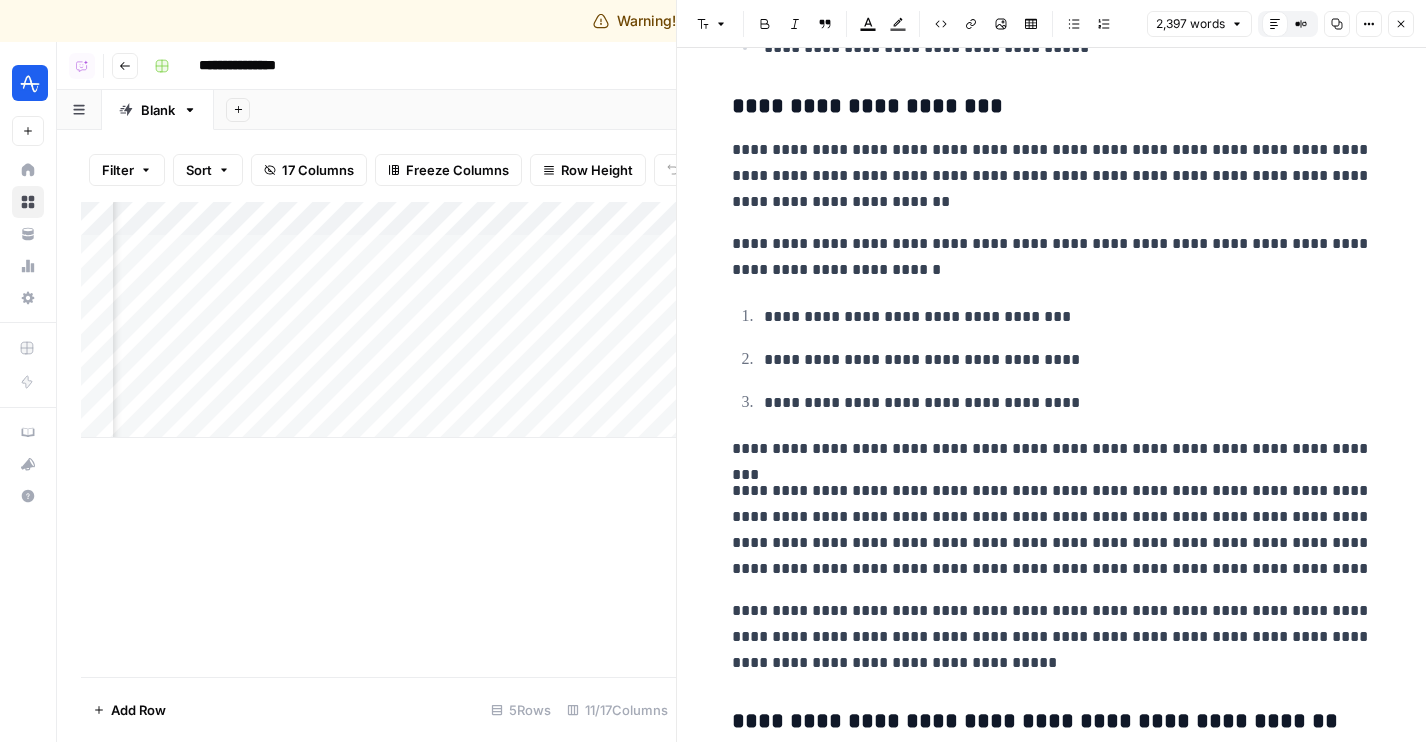 scroll, scrollTop: 6219, scrollLeft: 0, axis: vertical 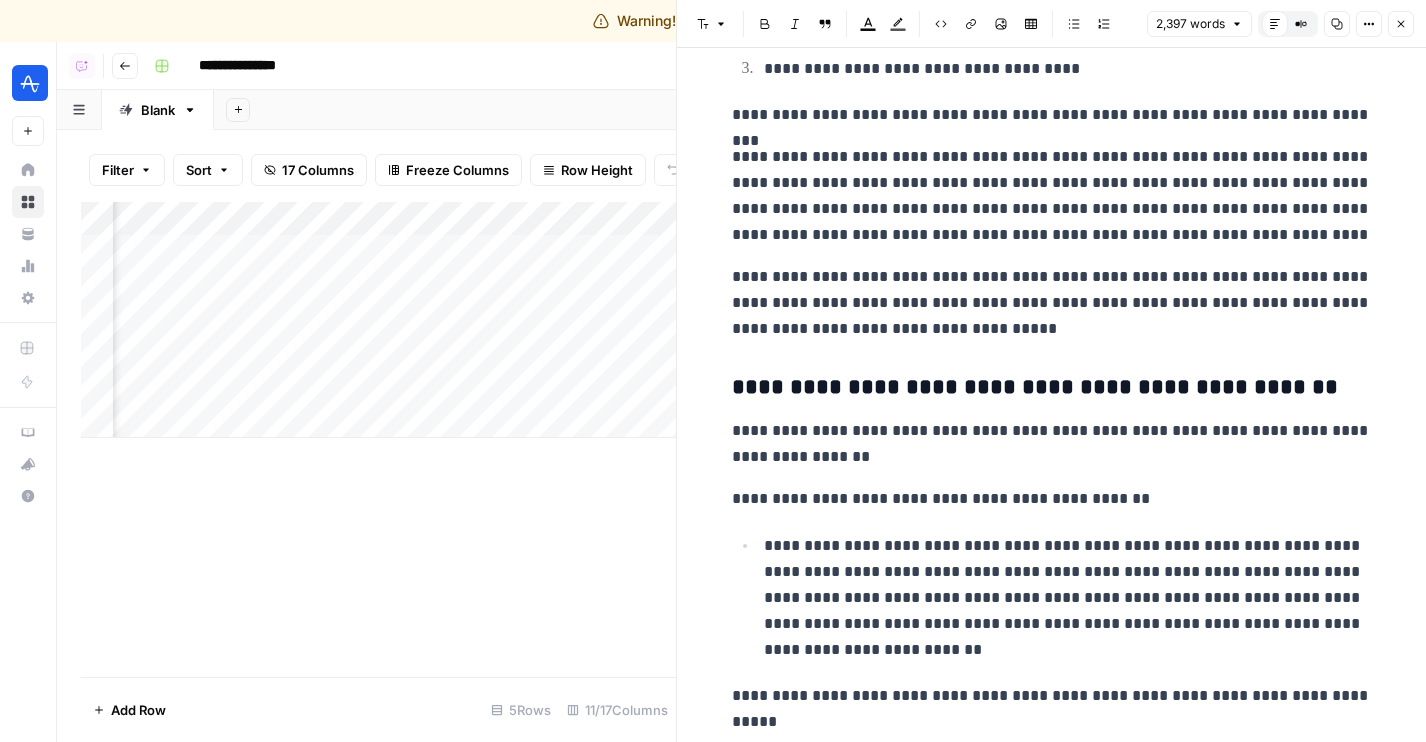 click on "Close" at bounding box center (1401, 24) 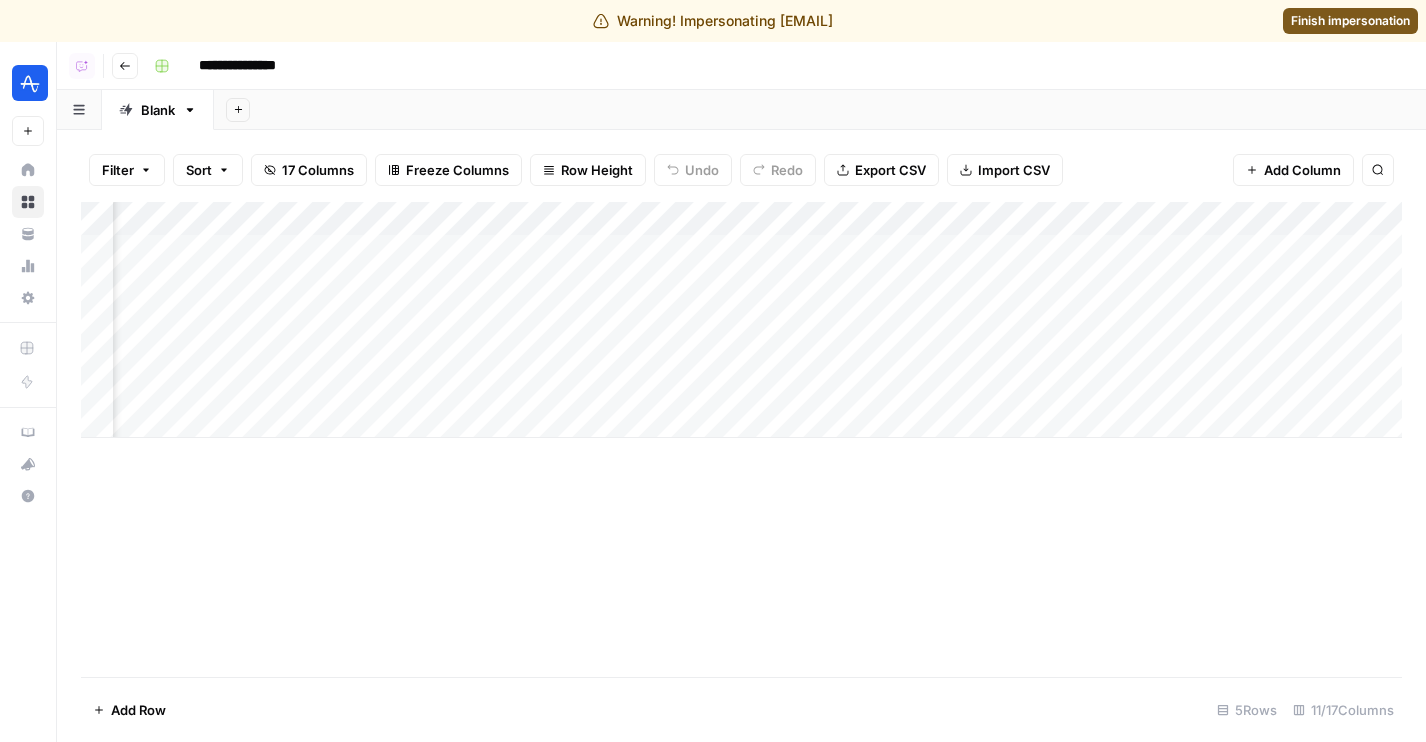 scroll, scrollTop: 0, scrollLeft: 755, axis: horizontal 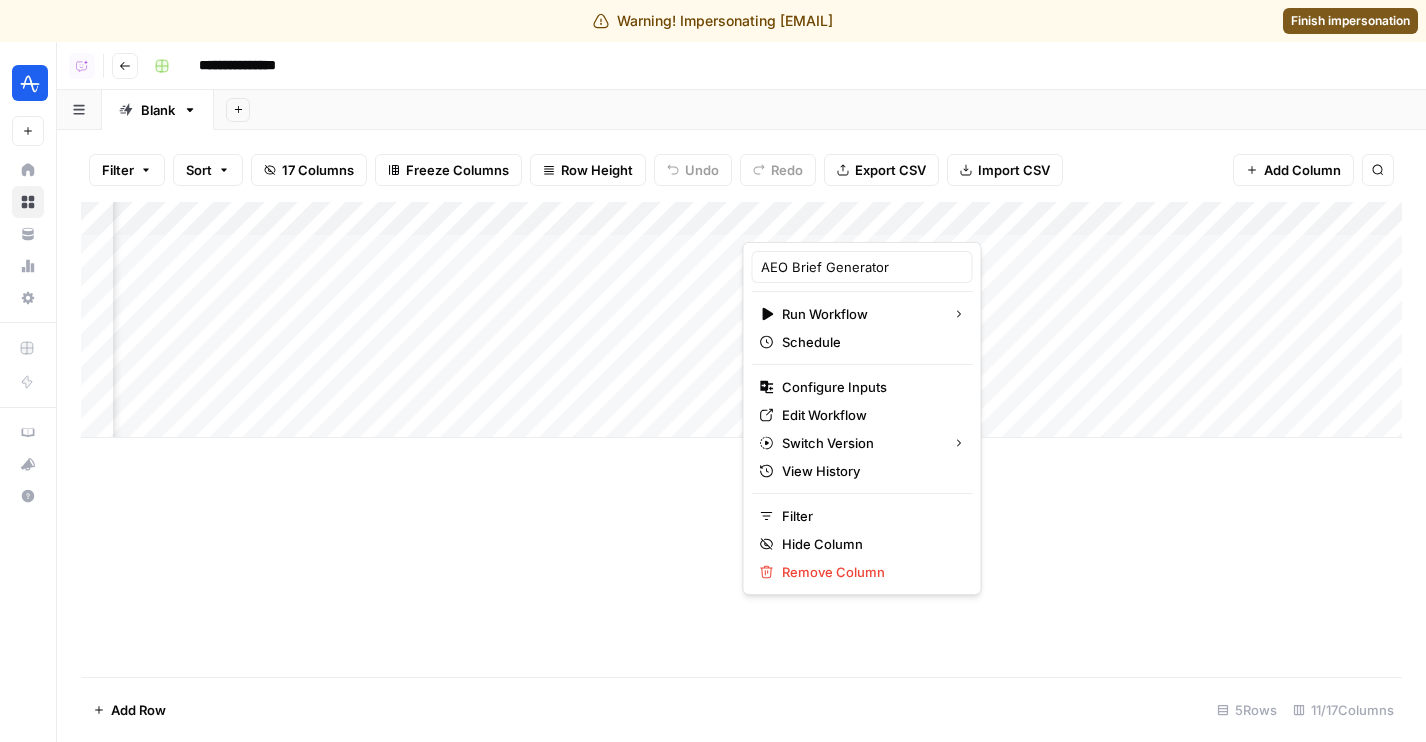 click on "Filter Sort 17 Columns Freeze Columns Row Height Undo Redo Export CSV Import CSV Add Column Search" at bounding box center (741, 170) 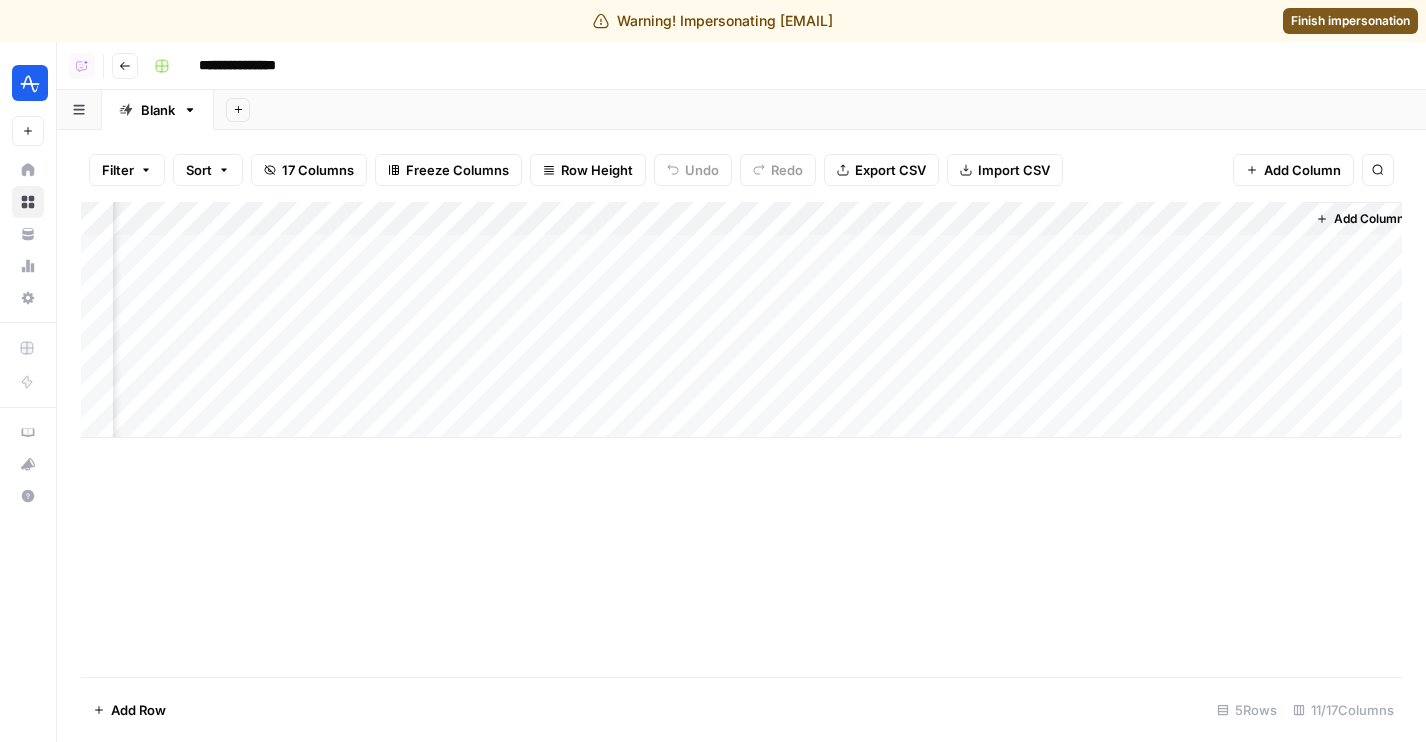 scroll, scrollTop: 0, scrollLeft: 1108, axis: horizontal 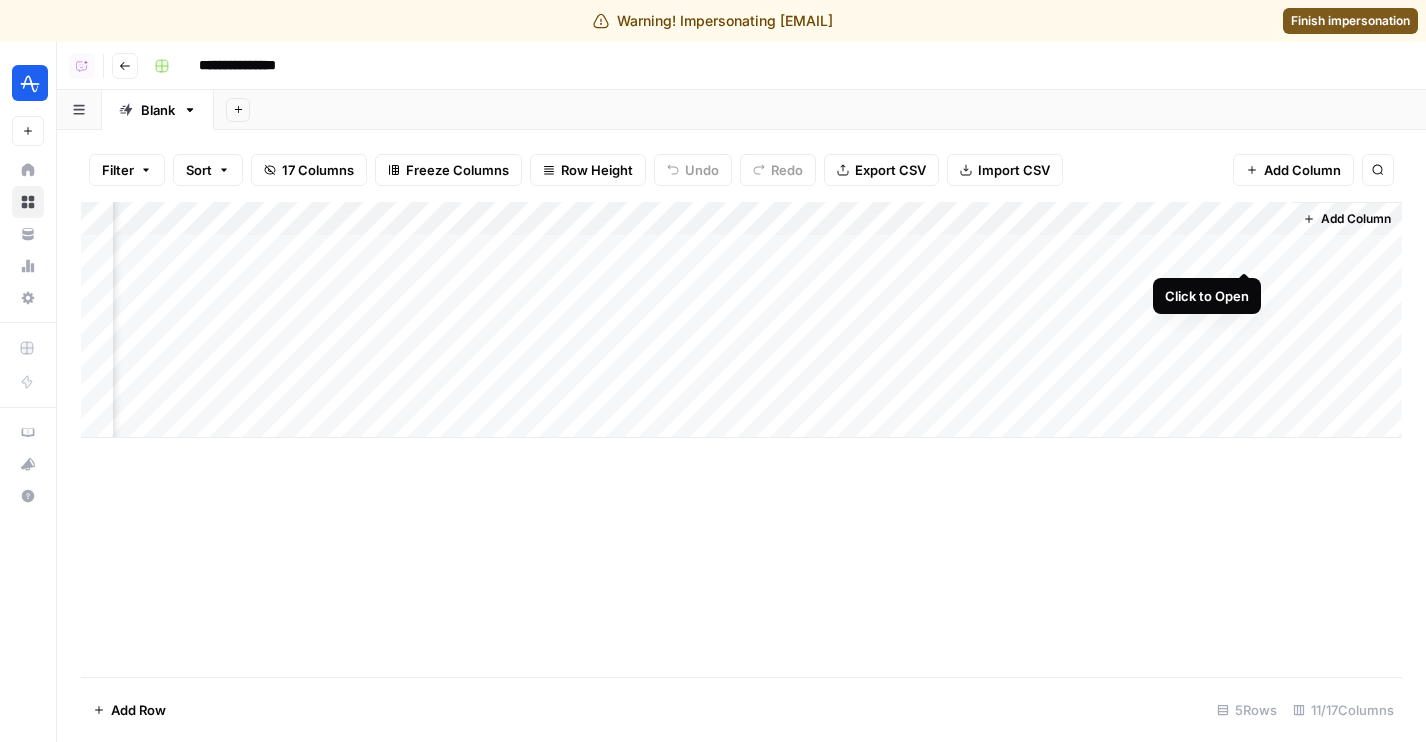 click on "Add Column" at bounding box center (741, 320) 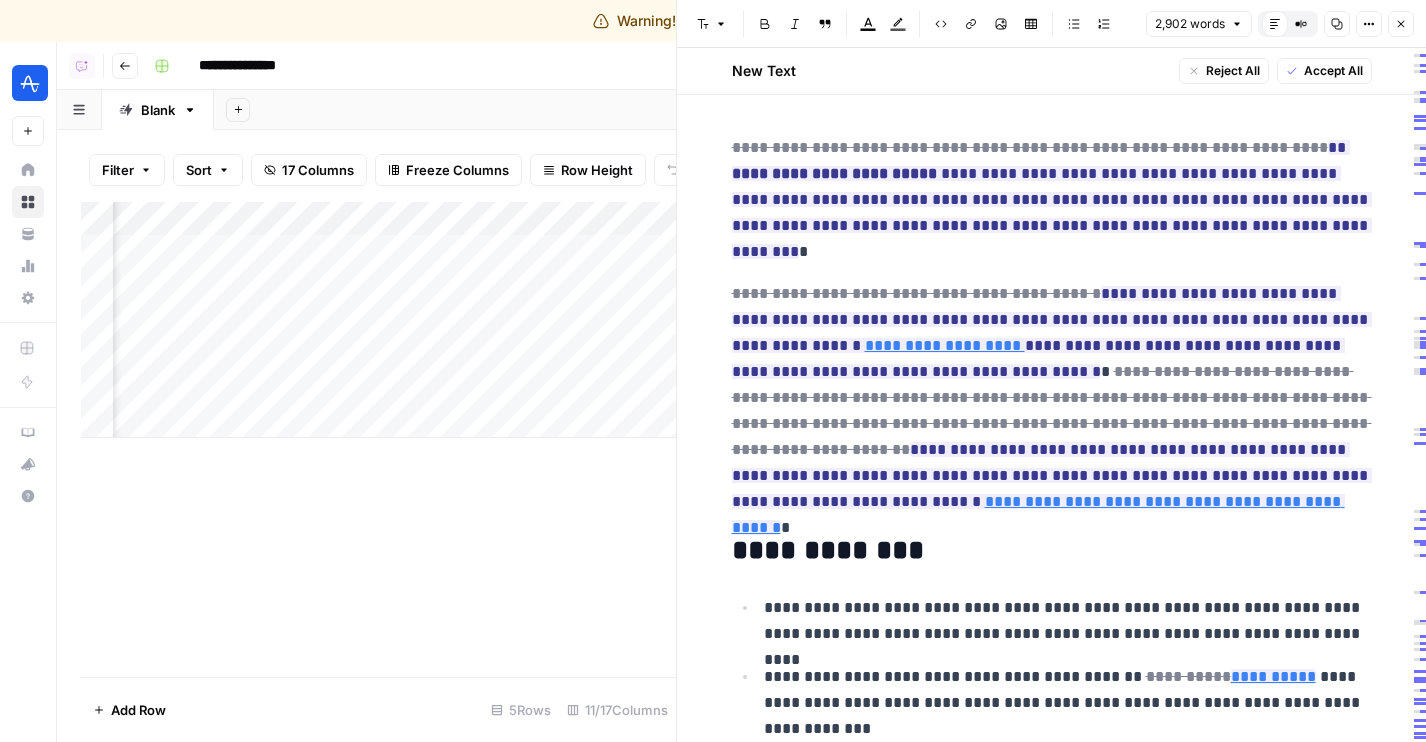 click 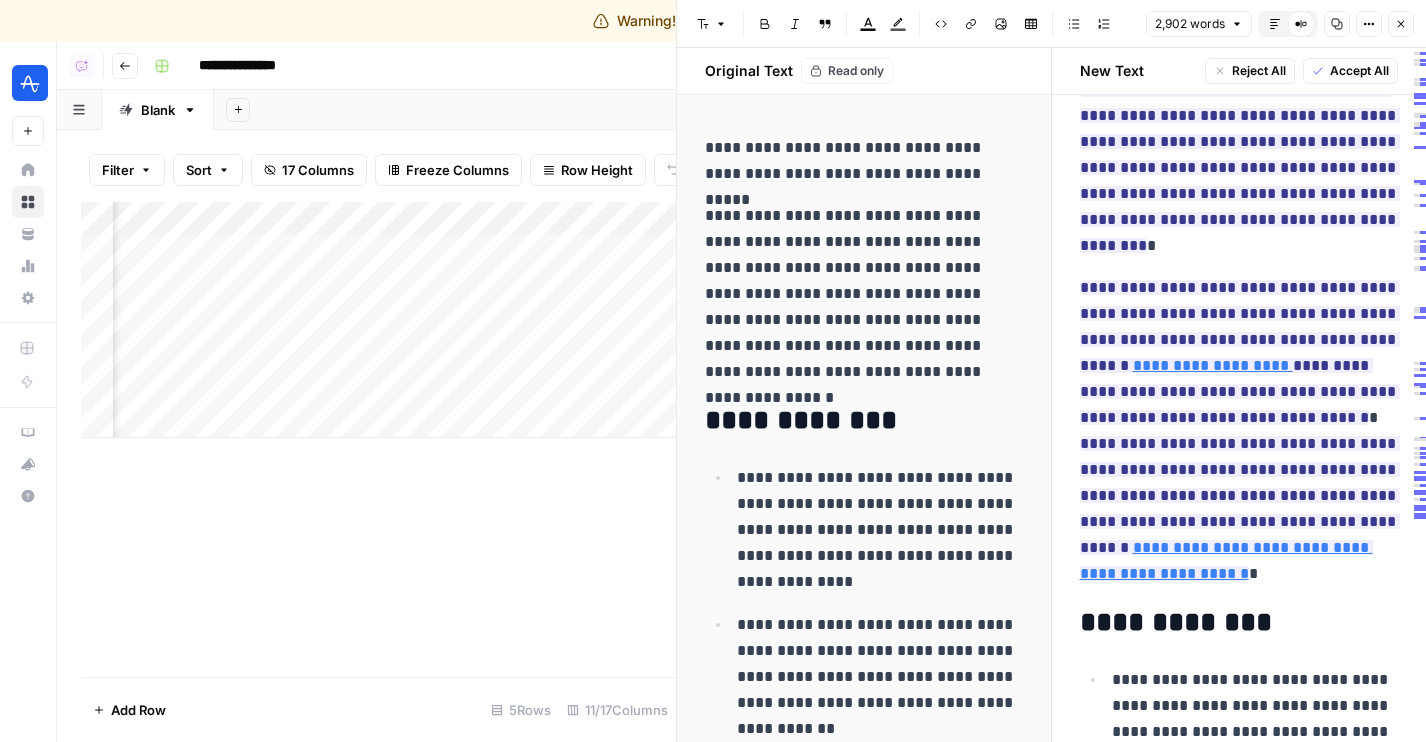 scroll, scrollTop: 71, scrollLeft: 0, axis: vertical 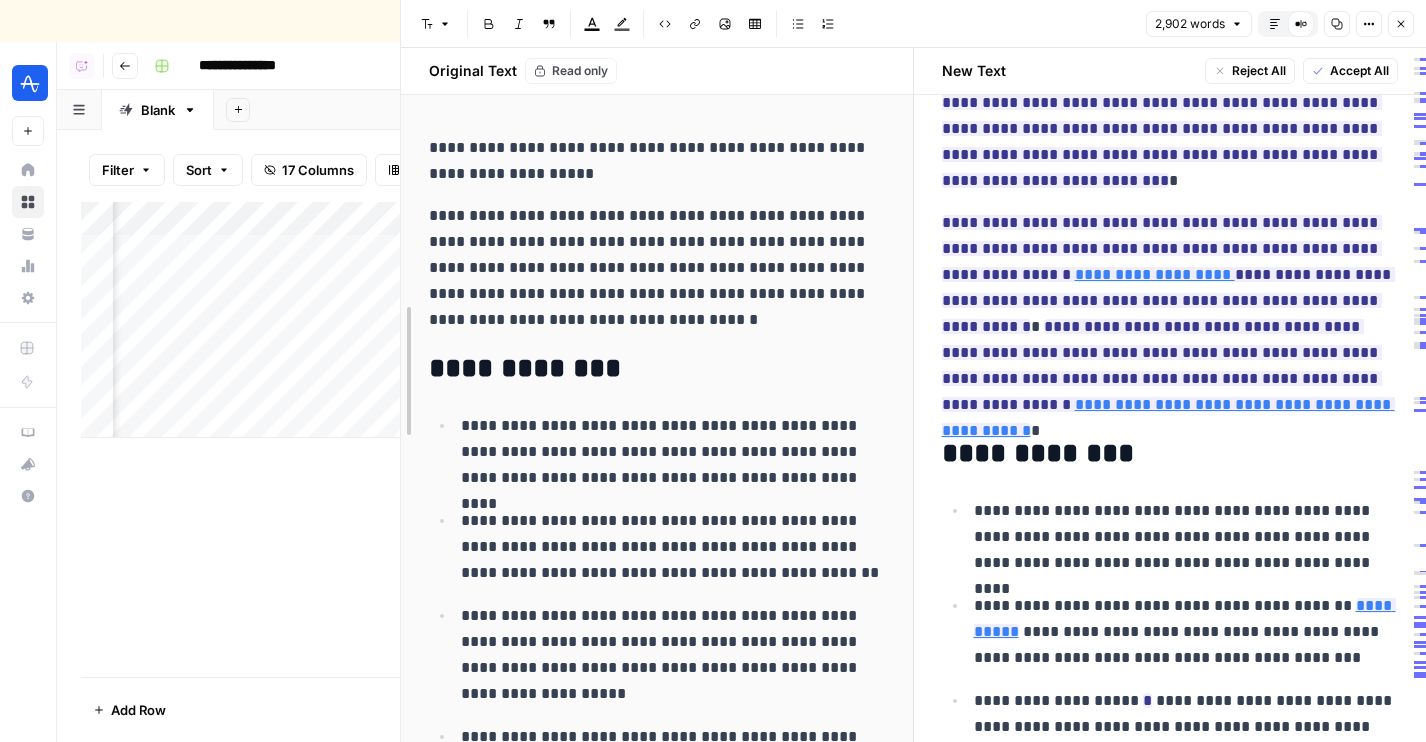 drag, startPoint x: 675, startPoint y: 359, endPoint x: 234, endPoint y: 359, distance: 441 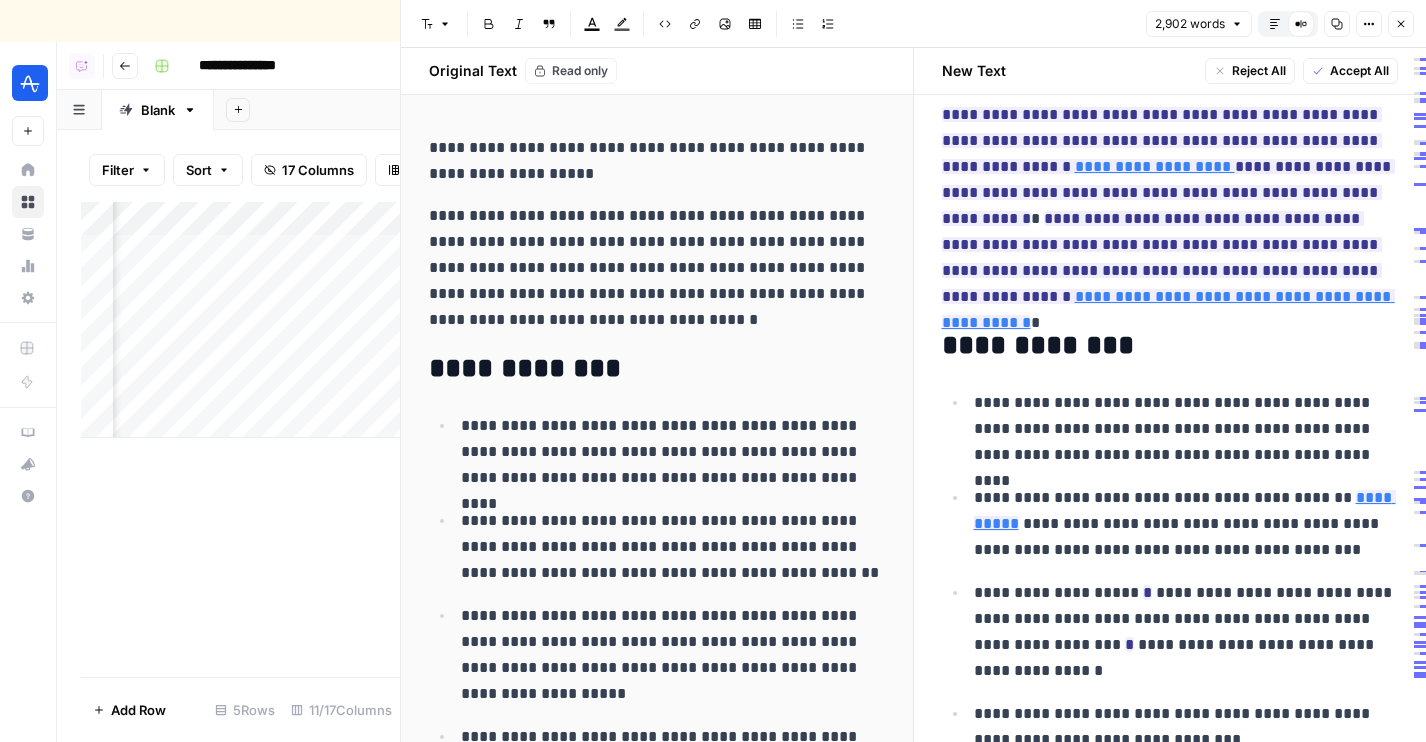 scroll, scrollTop: 462, scrollLeft: 0, axis: vertical 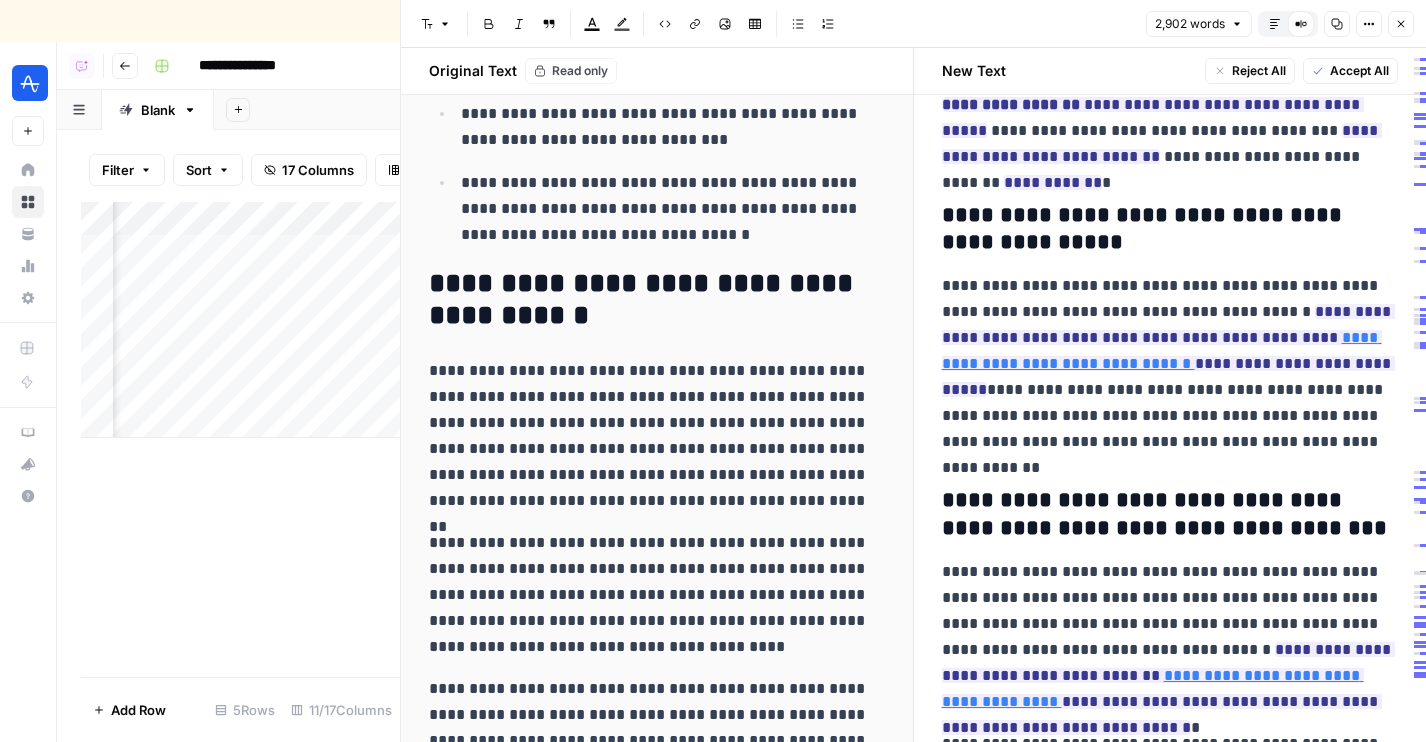 click on "**********" at bounding box center (657, 436) 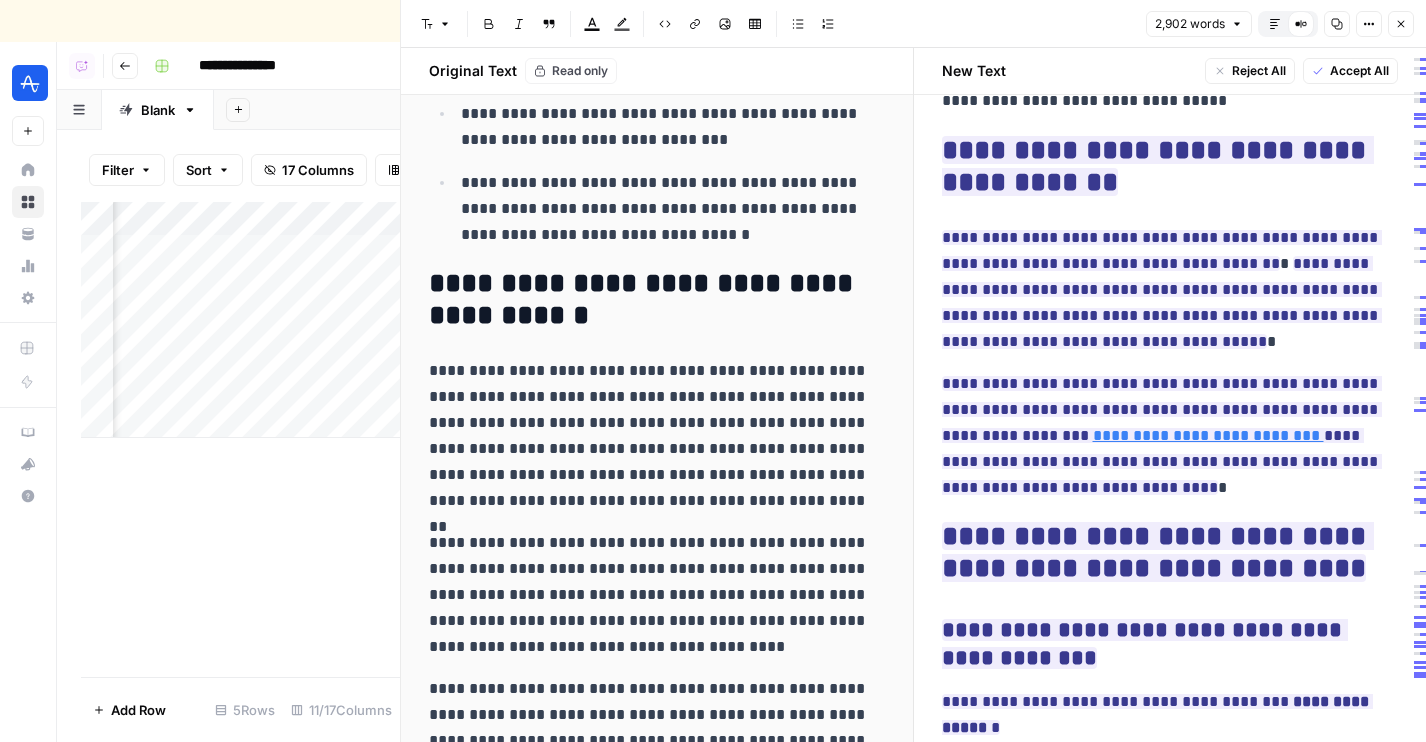 scroll, scrollTop: 9244, scrollLeft: 0, axis: vertical 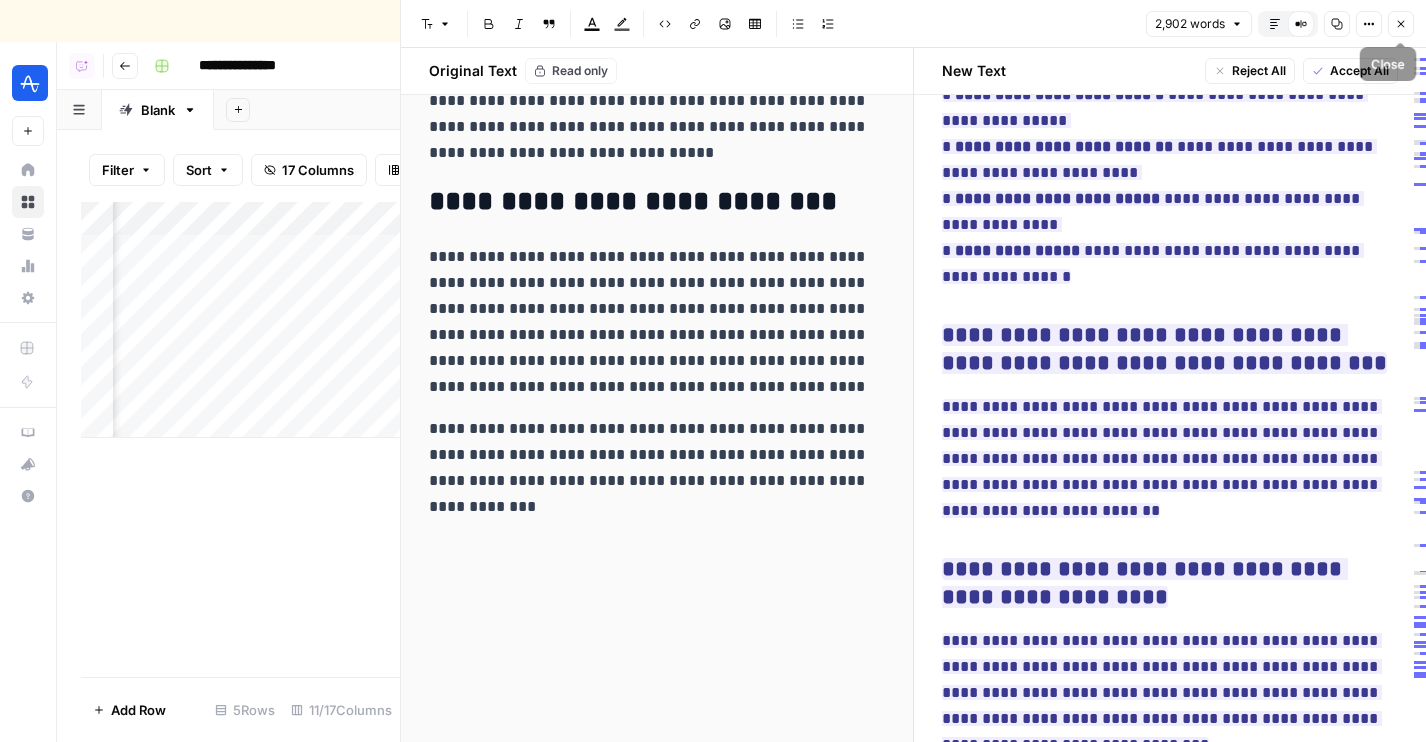 click 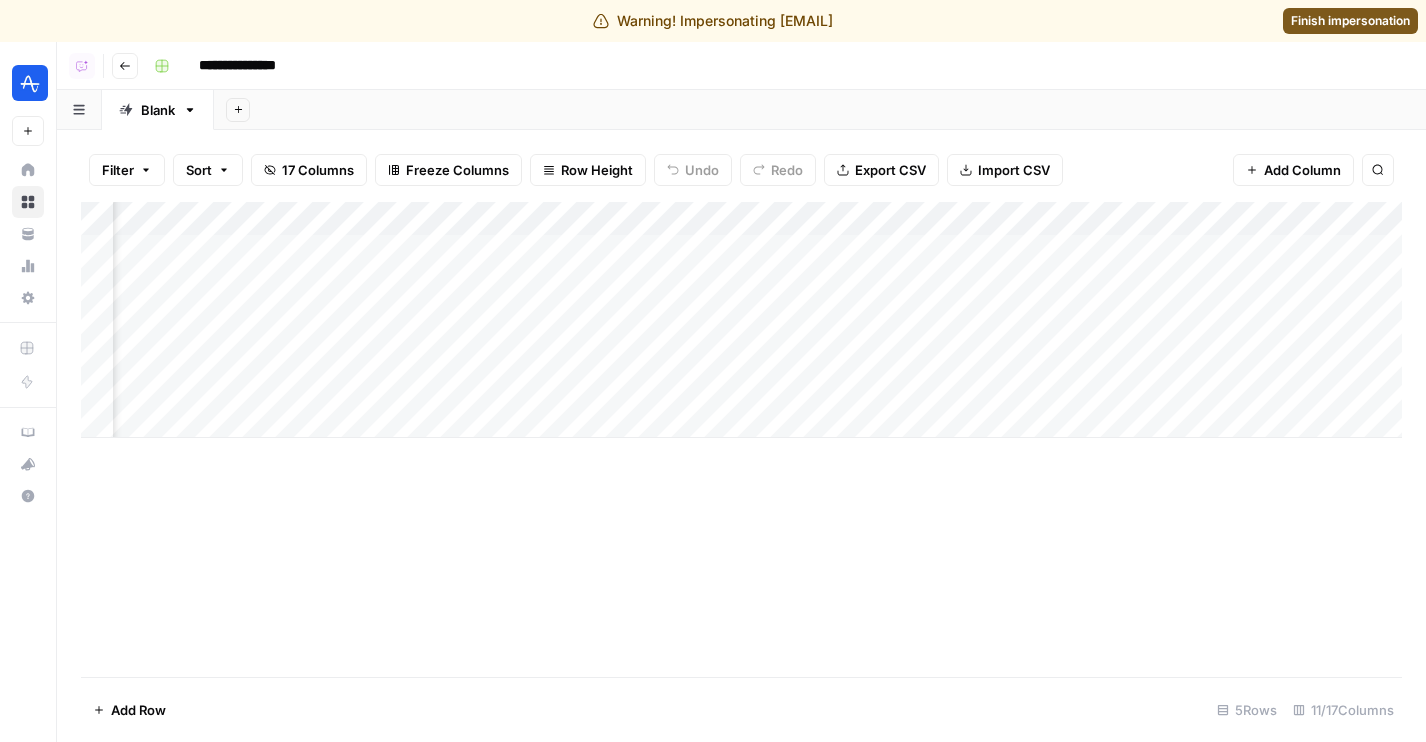 scroll, scrollTop: 0, scrollLeft: 801, axis: horizontal 